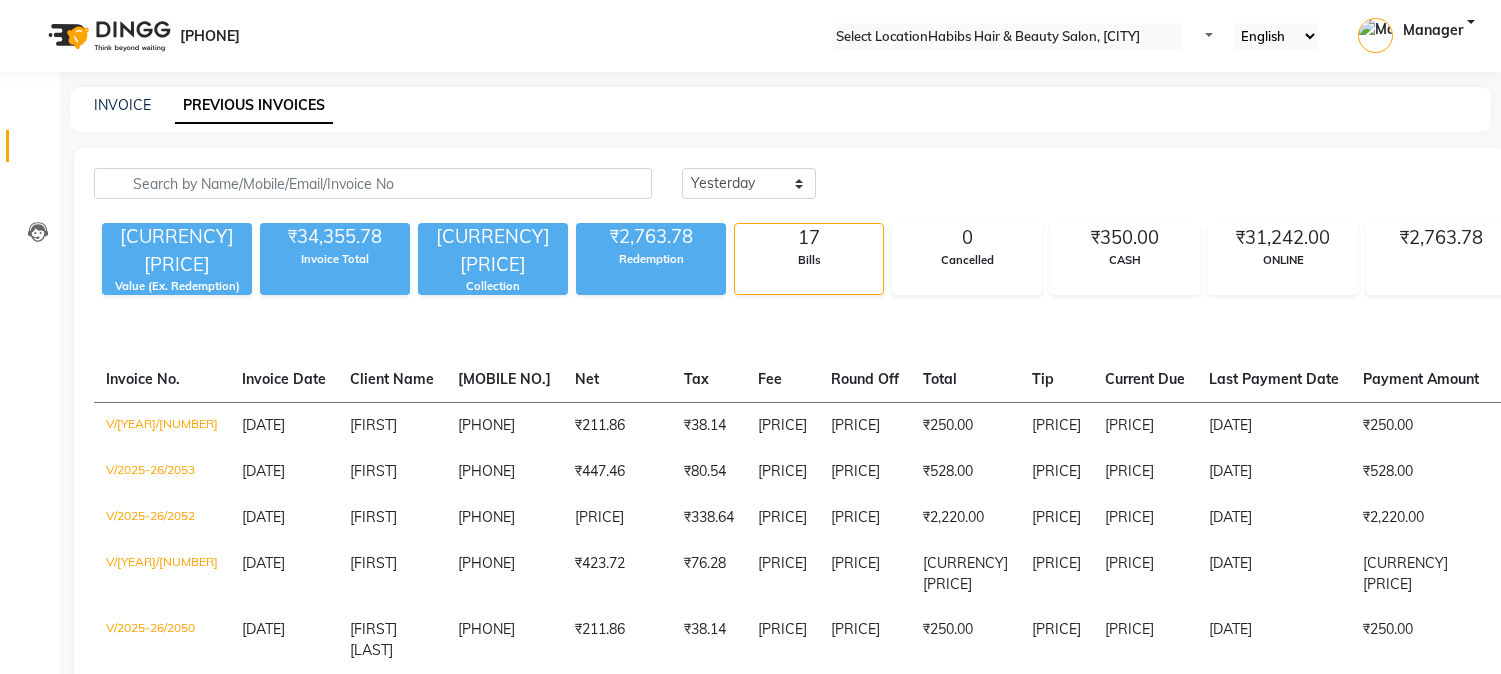 scroll, scrollTop: 111, scrollLeft: 0, axis: vertical 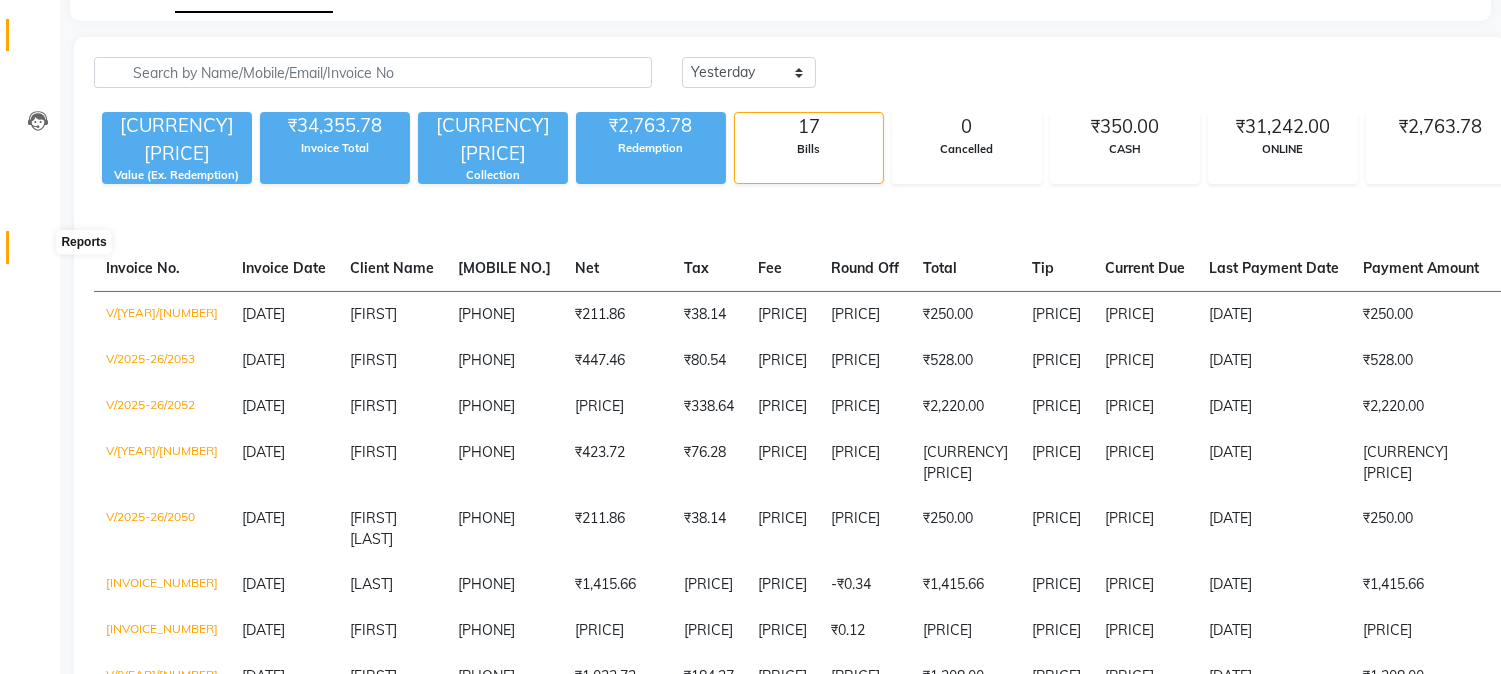 click at bounding box center (38, 252) 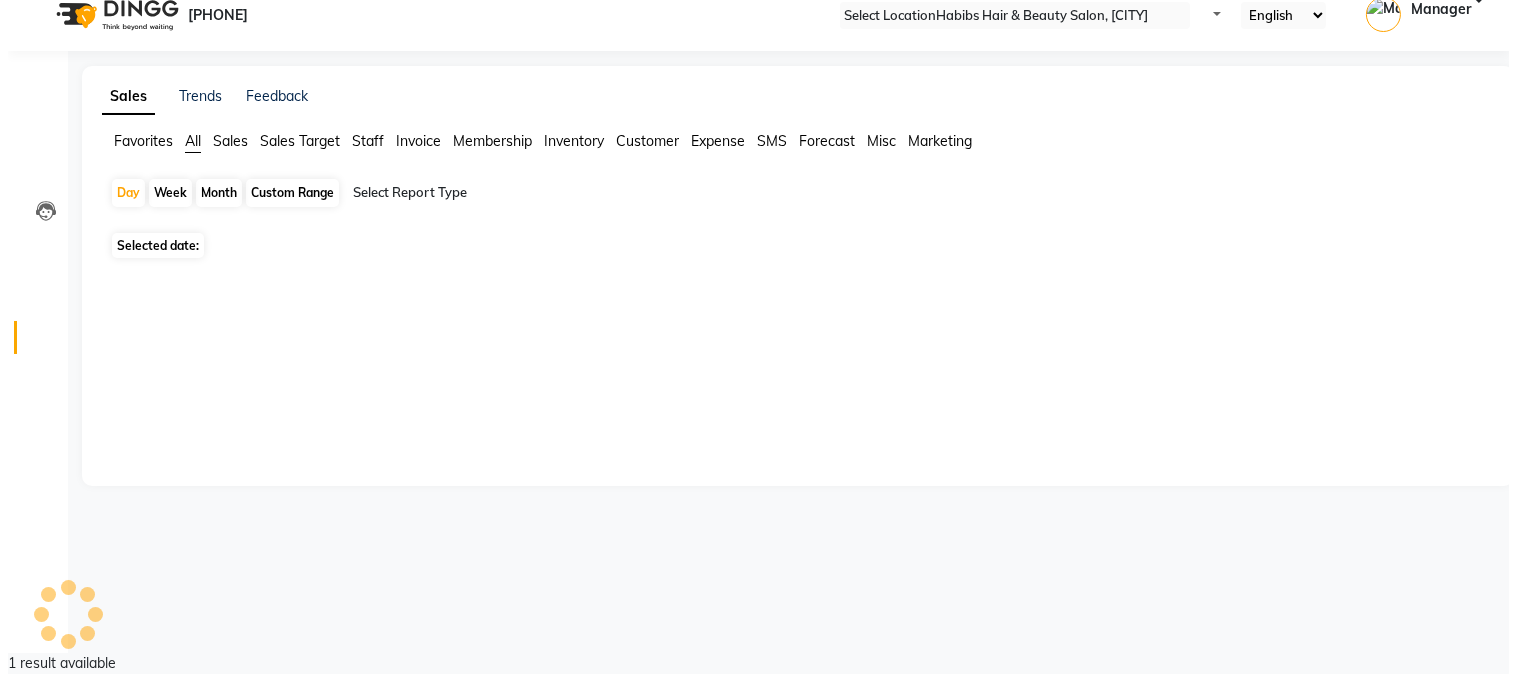 scroll, scrollTop: 0, scrollLeft: 0, axis: both 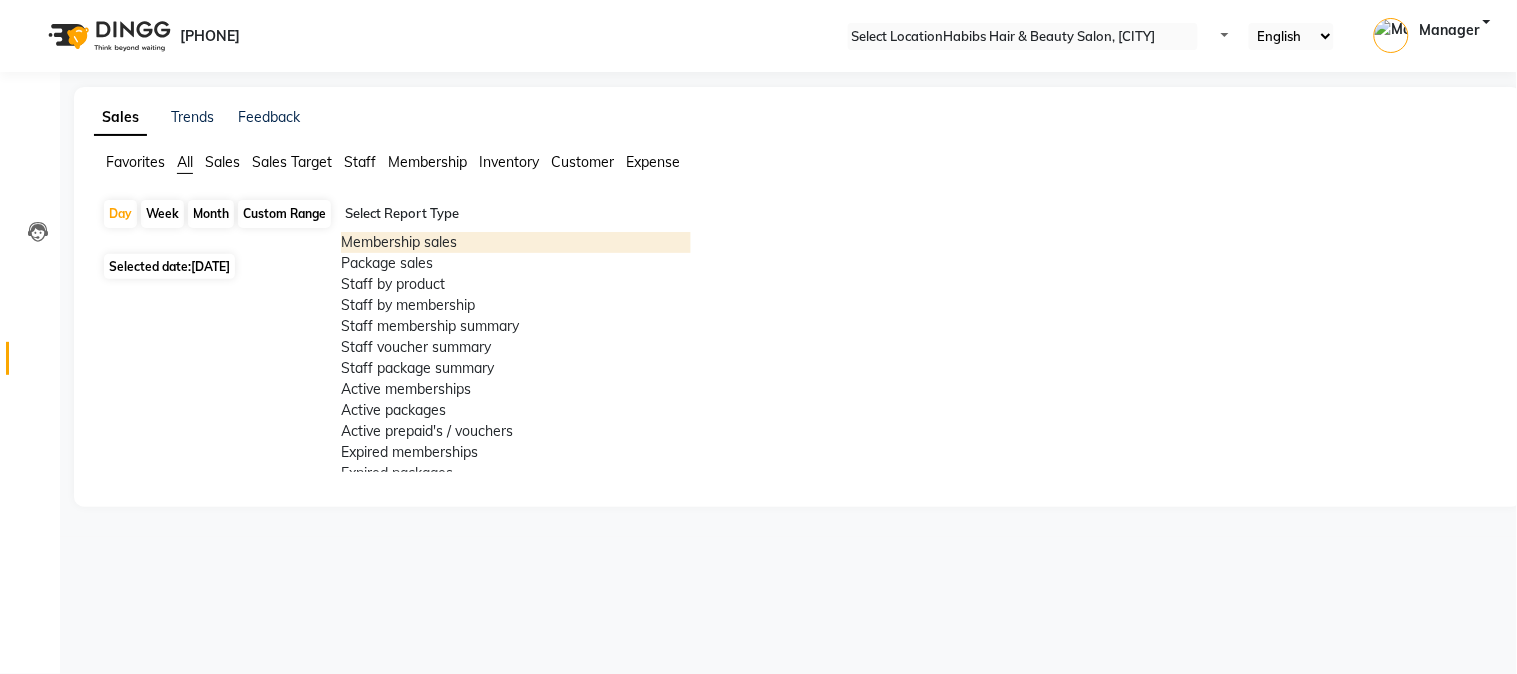 click at bounding box center [516, 214] 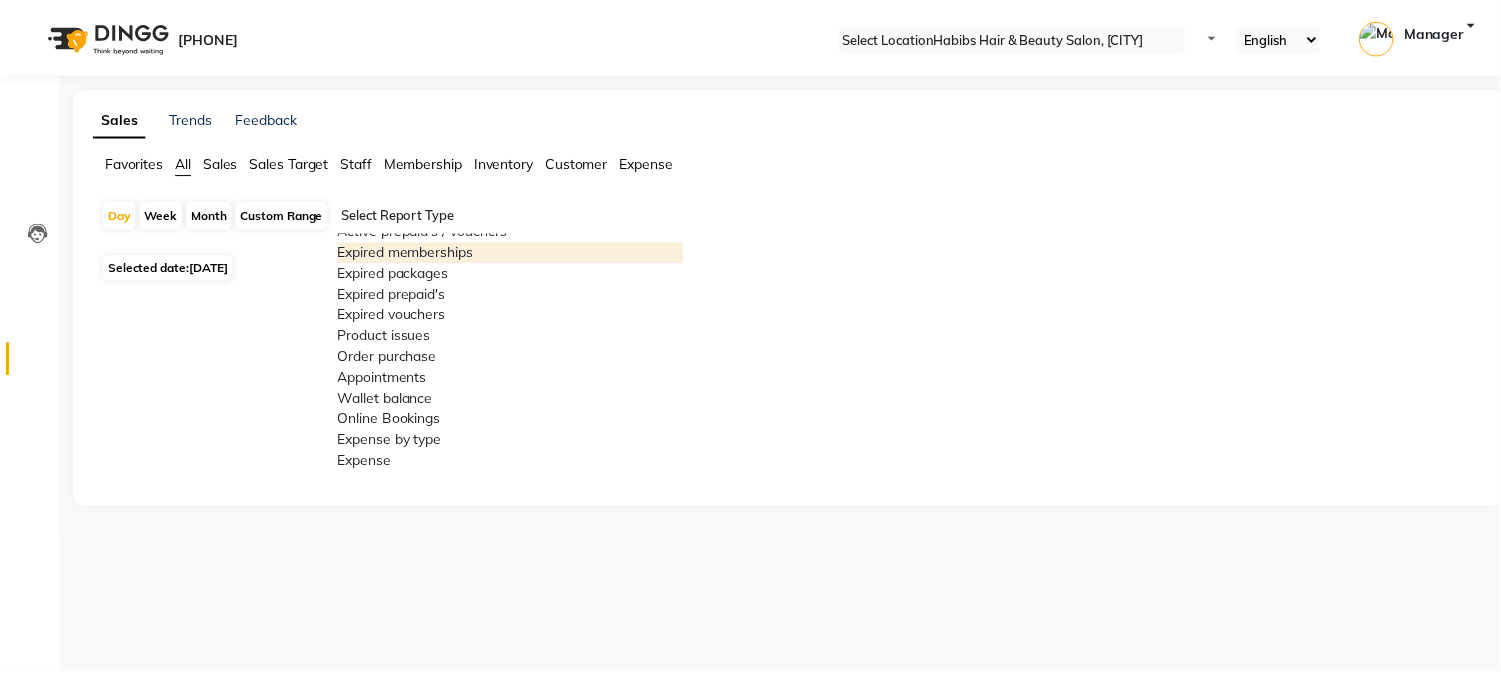 scroll, scrollTop: 600, scrollLeft: 0, axis: vertical 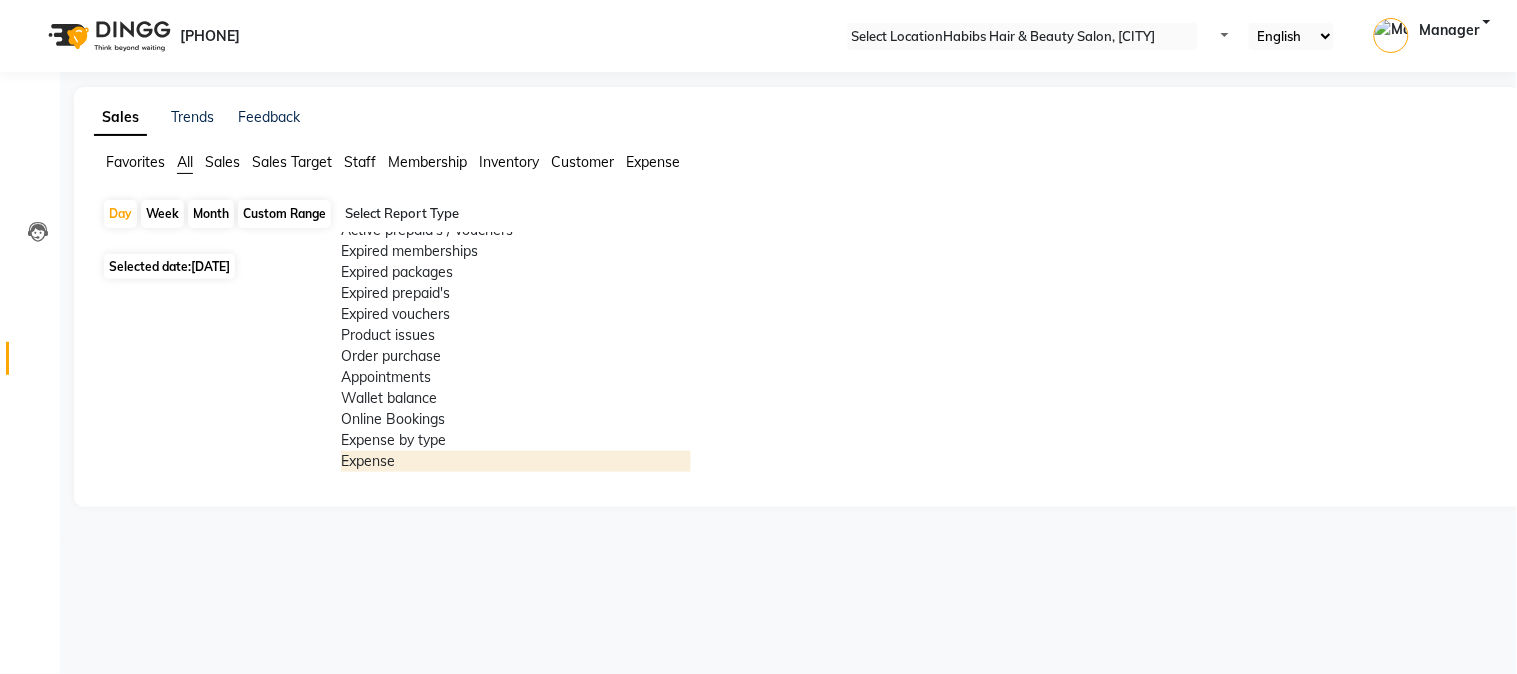 click on "Expense" at bounding box center (516, 461) 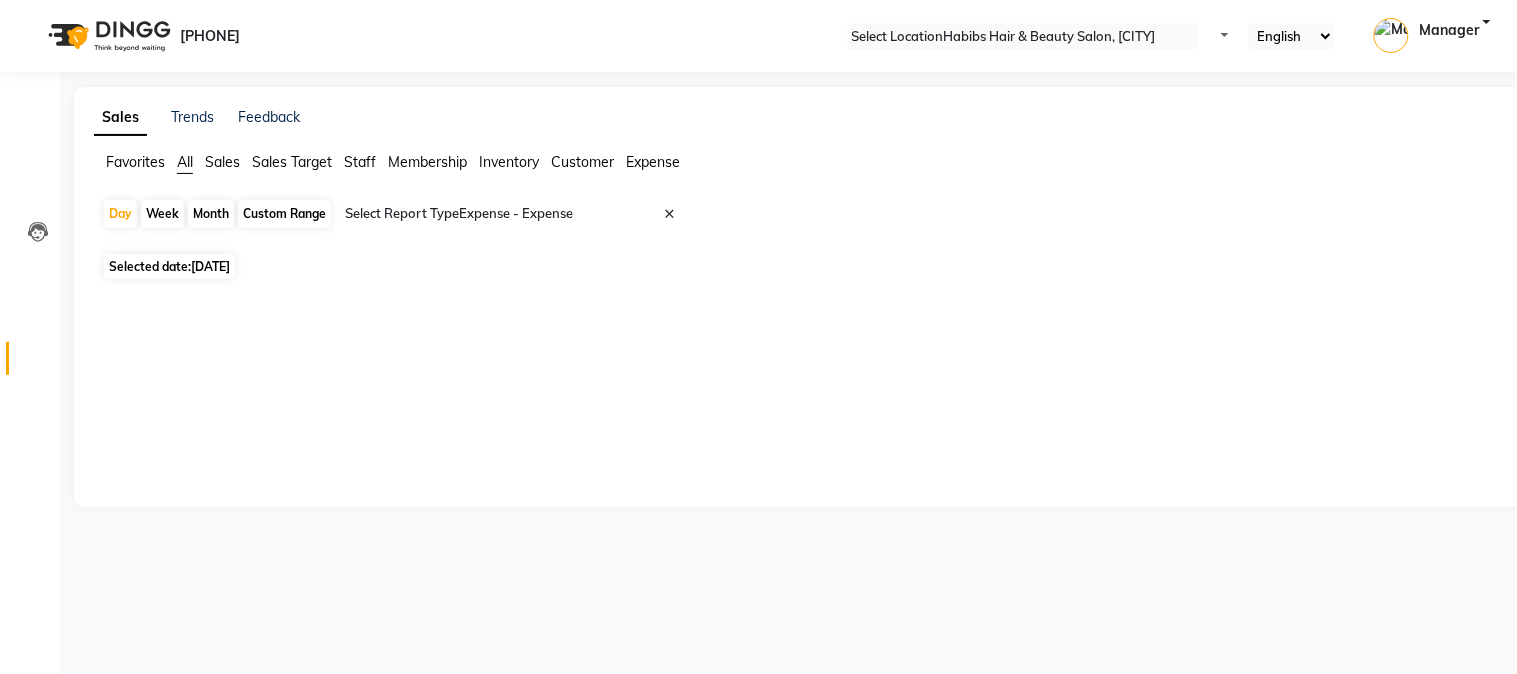 click on "Selected date:  [DATE]" at bounding box center [169, 266] 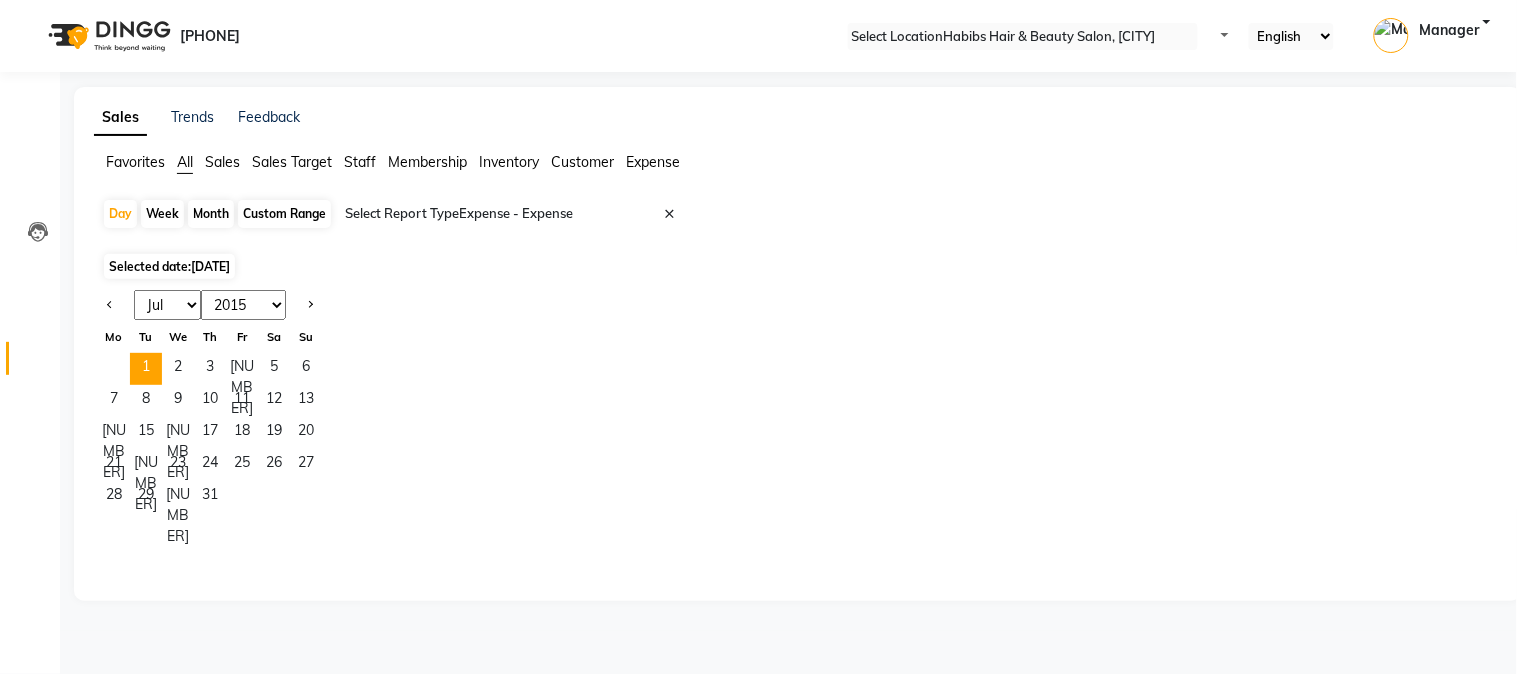 click on "Jan Feb Mar Apr May Jun Jul Aug Sep Oct Nov Dec" at bounding box center [167, 305] 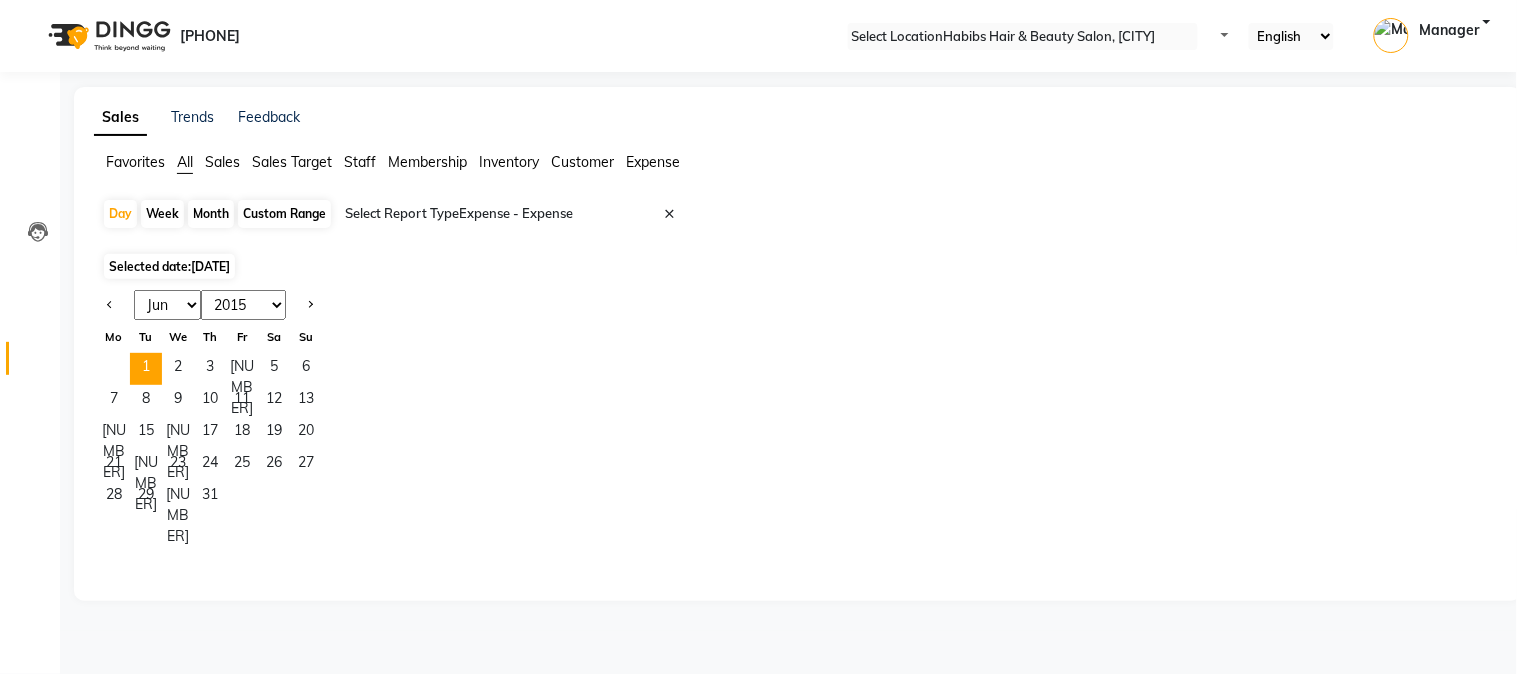 click on "Jan Feb Mar Apr May Jun Jul Aug Sep Oct Nov Dec" at bounding box center (167, 305) 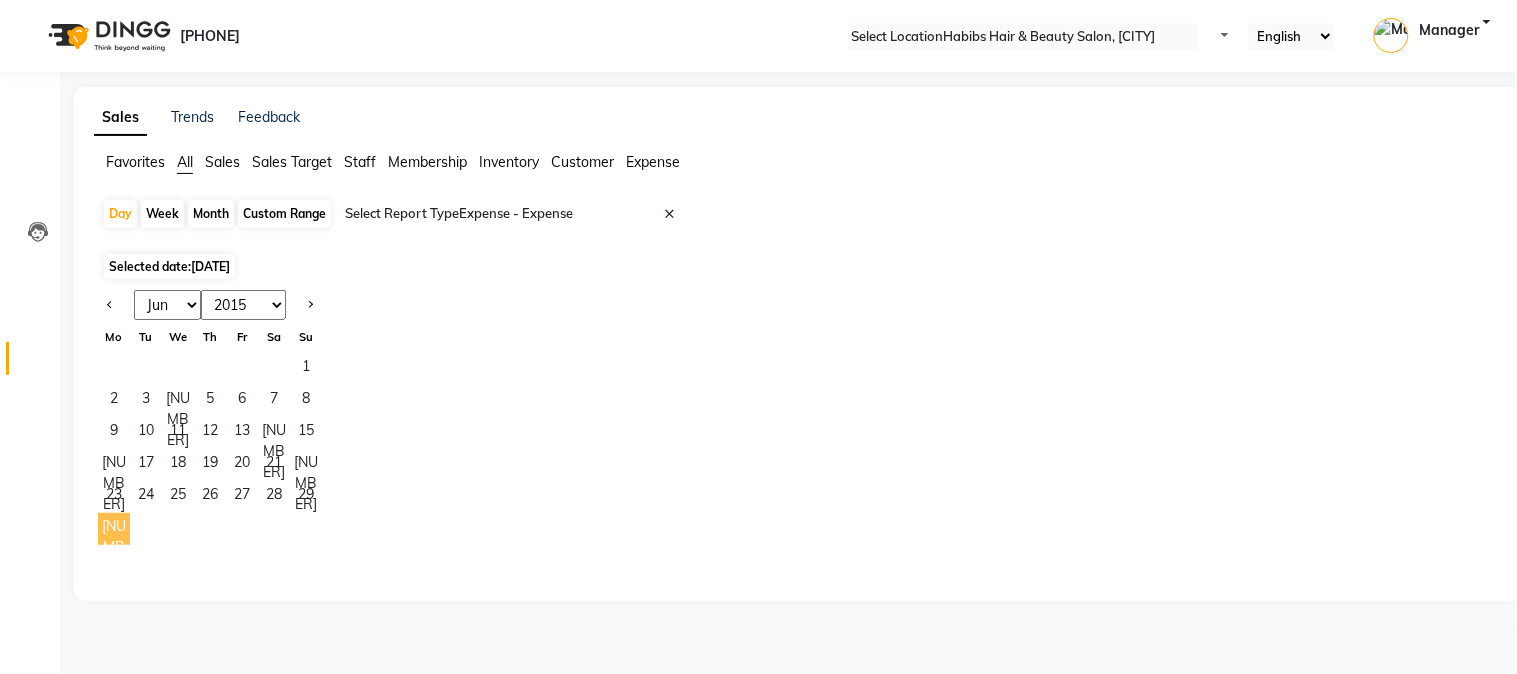 click on "[NUMBER]" at bounding box center [114, 529] 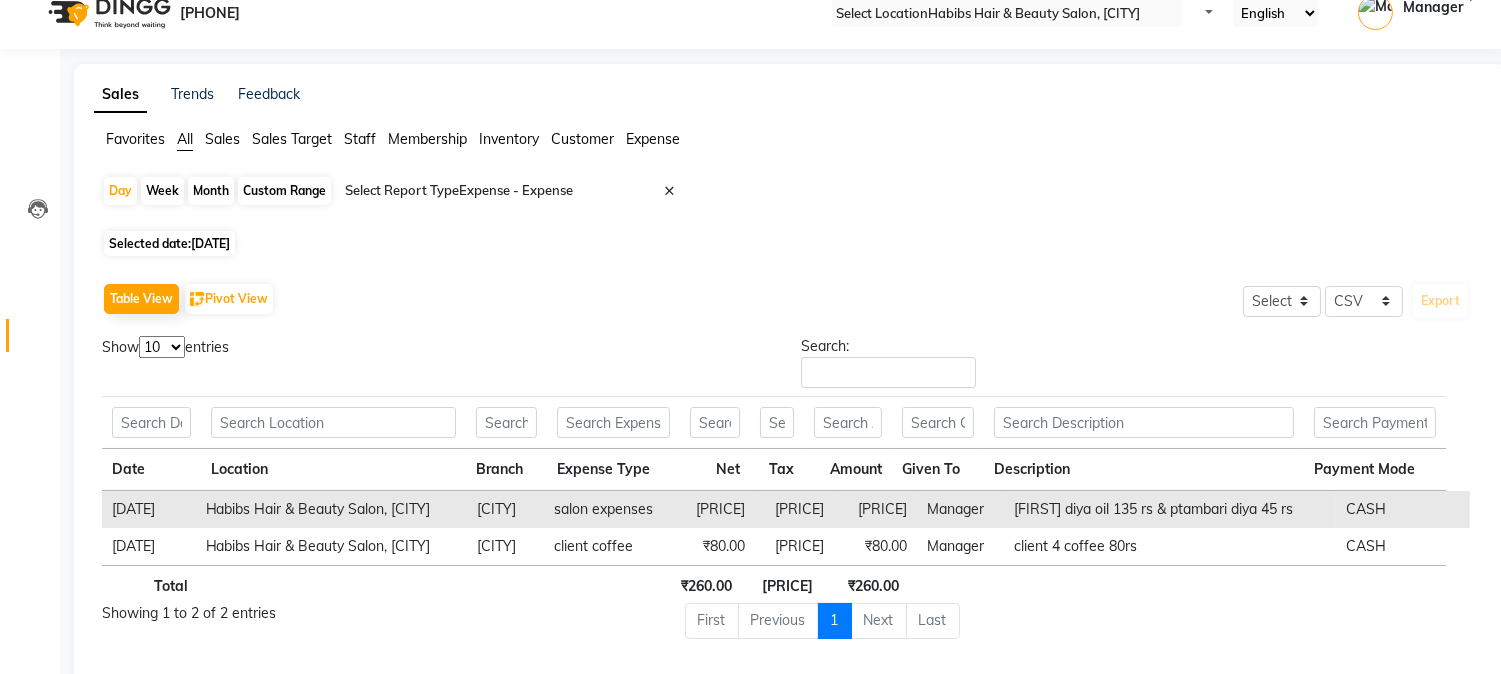 scroll, scrollTop: 0, scrollLeft: 0, axis: both 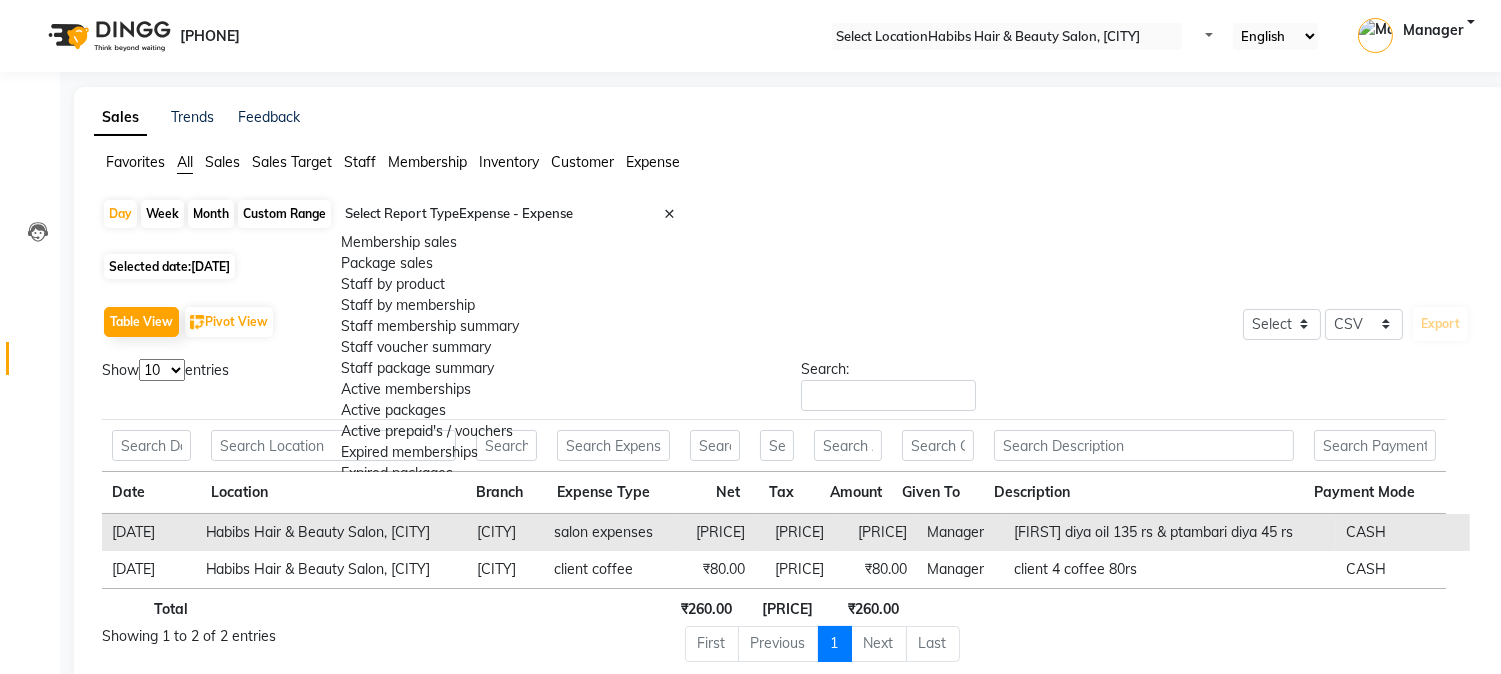 click at bounding box center [516, 214] 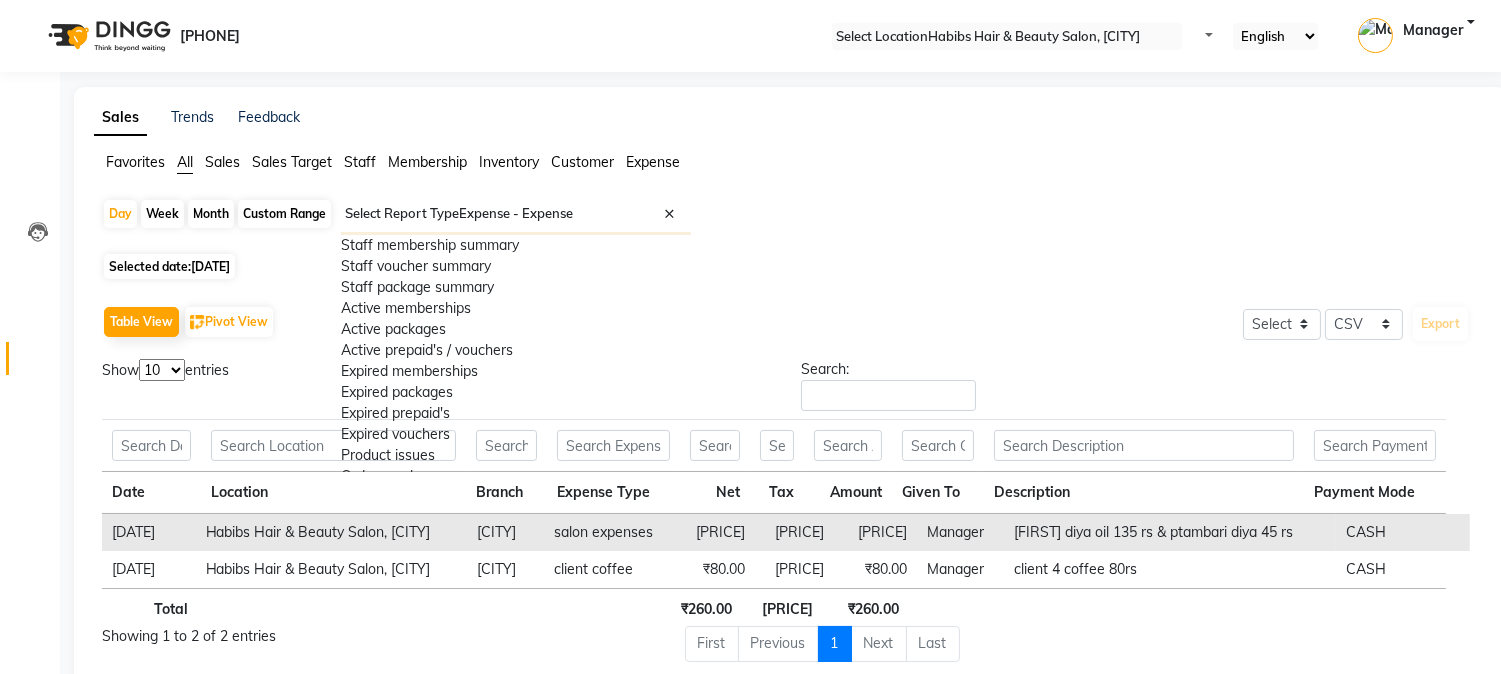 scroll, scrollTop: 0, scrollLeft: 0, axis: both 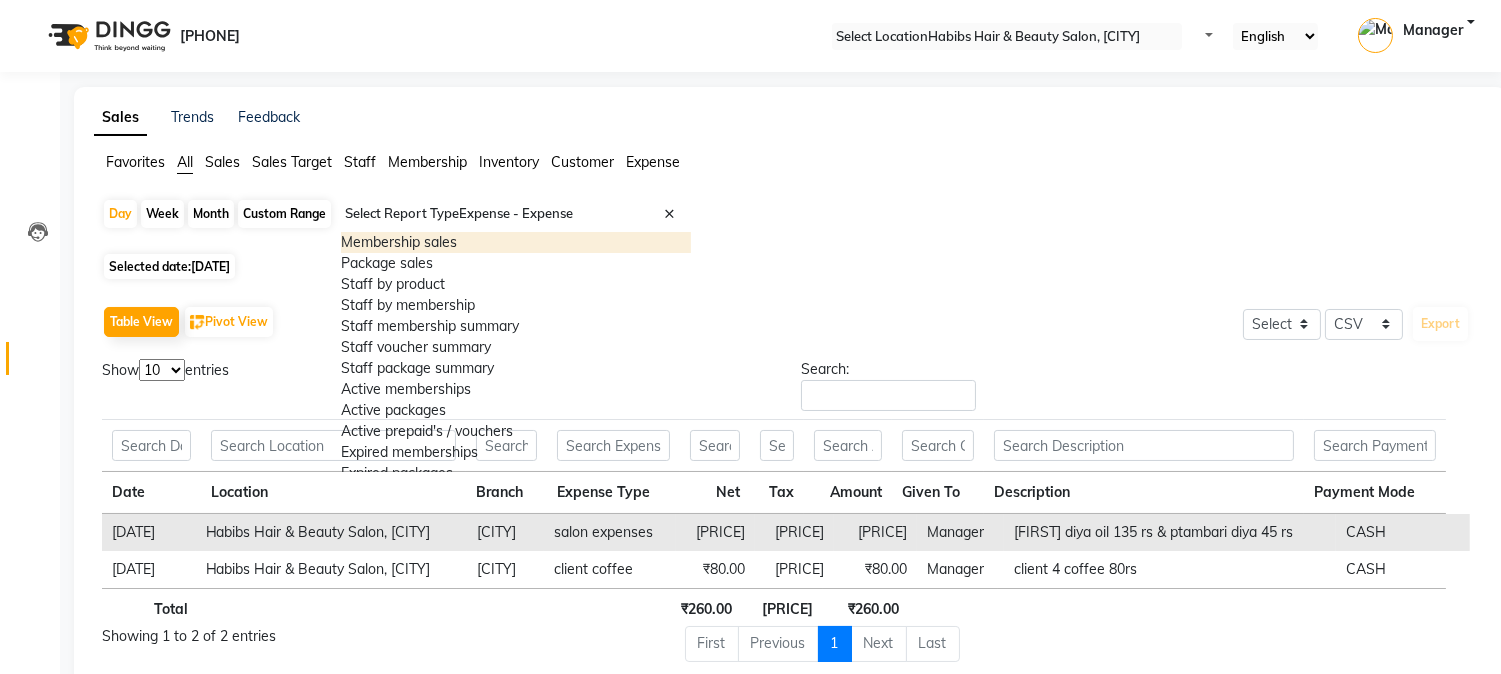 click on "Membership sales" at bounding box center [516, 242] 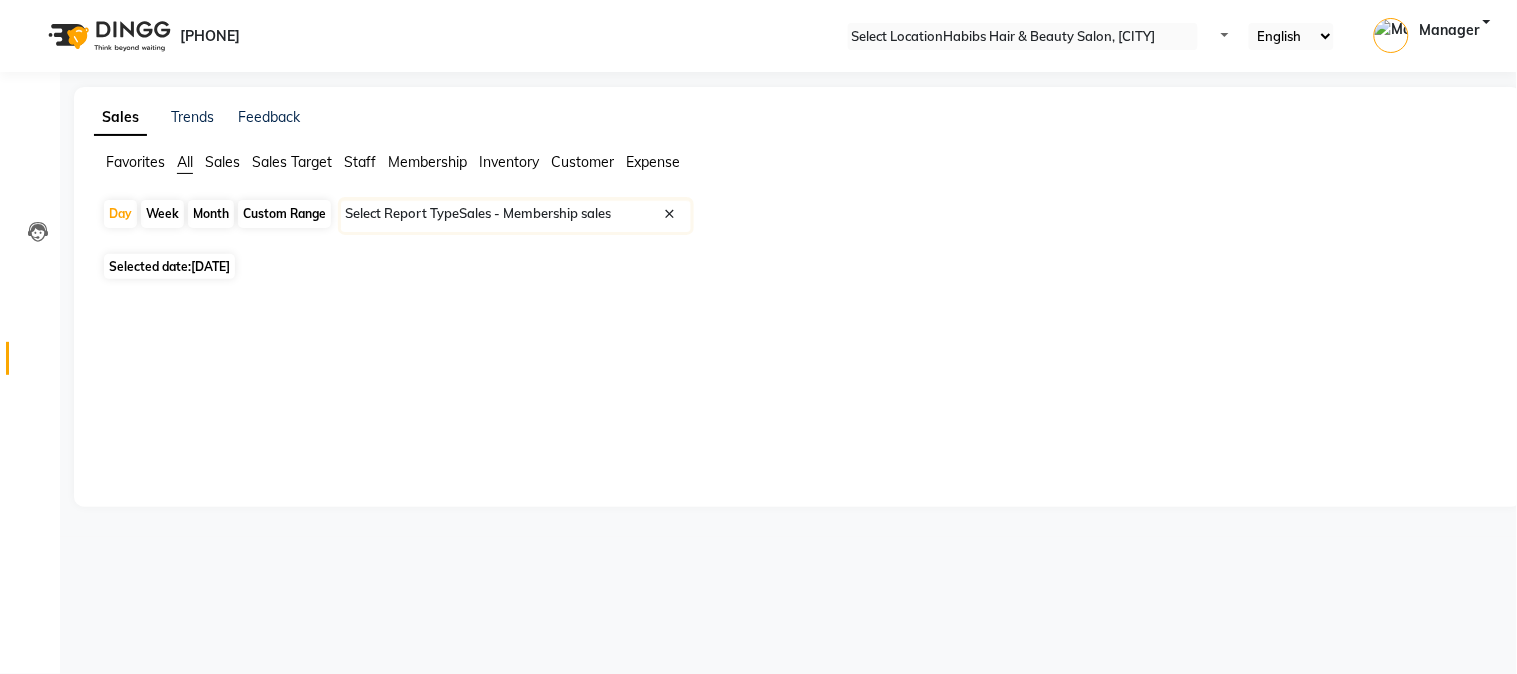 click at bounding box center [516, 214] 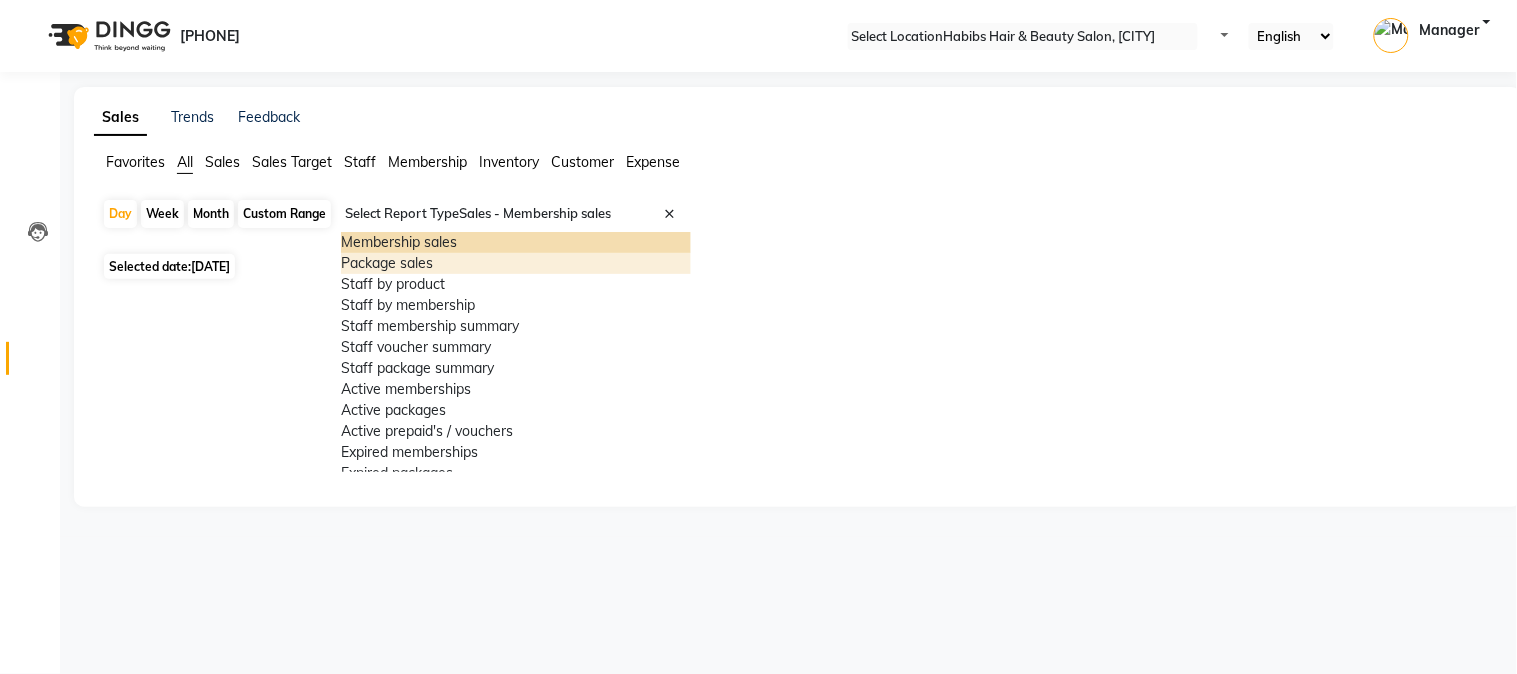 click on "Package sales" at bounding box center [516, 263] 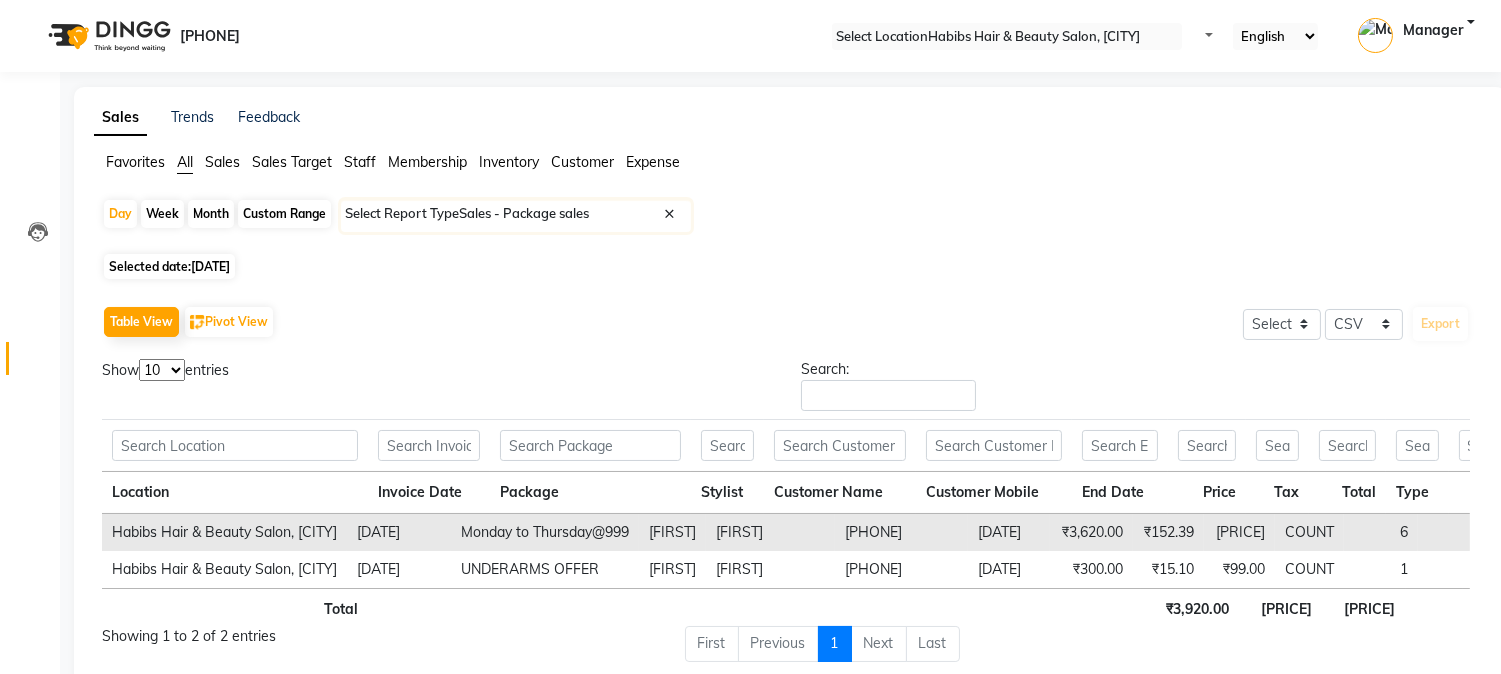 click at bounding box center (516, 214) 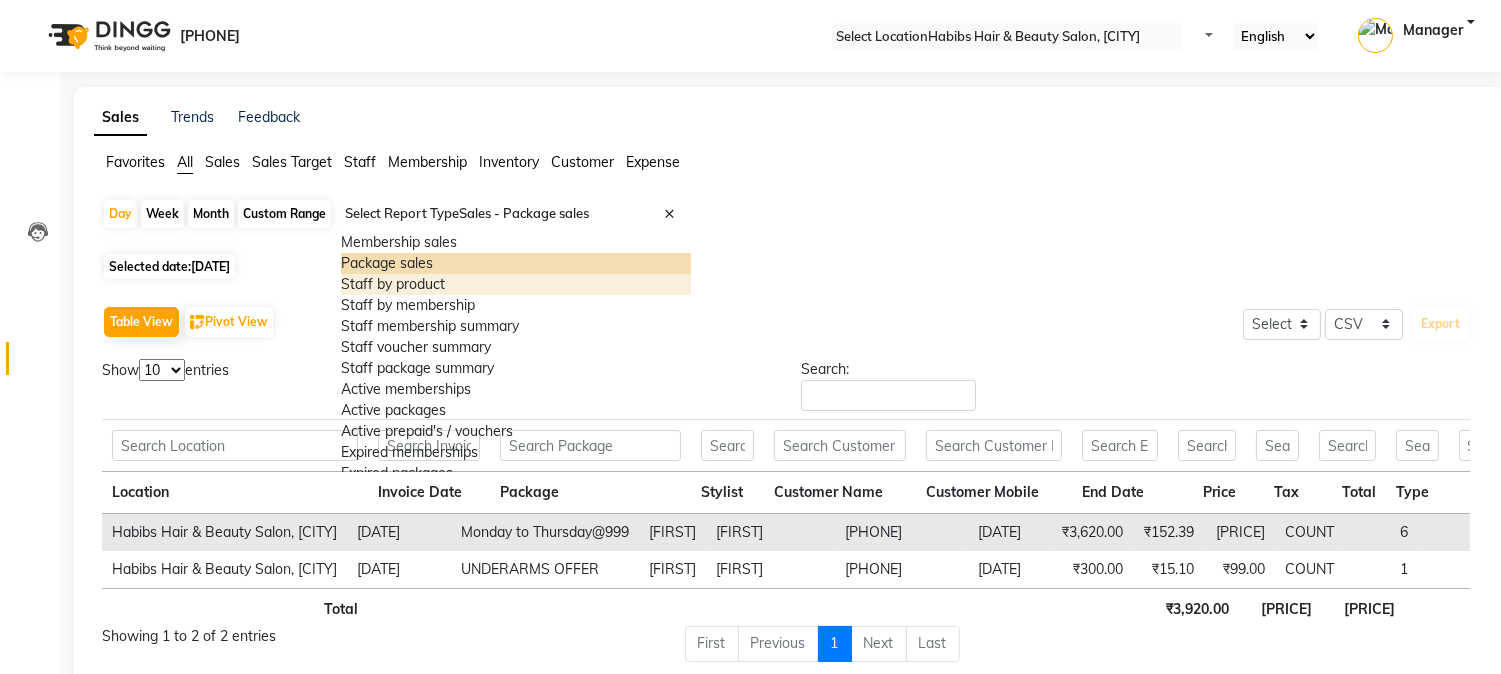 click on "Staff by product" at bounding box center (516, 284) 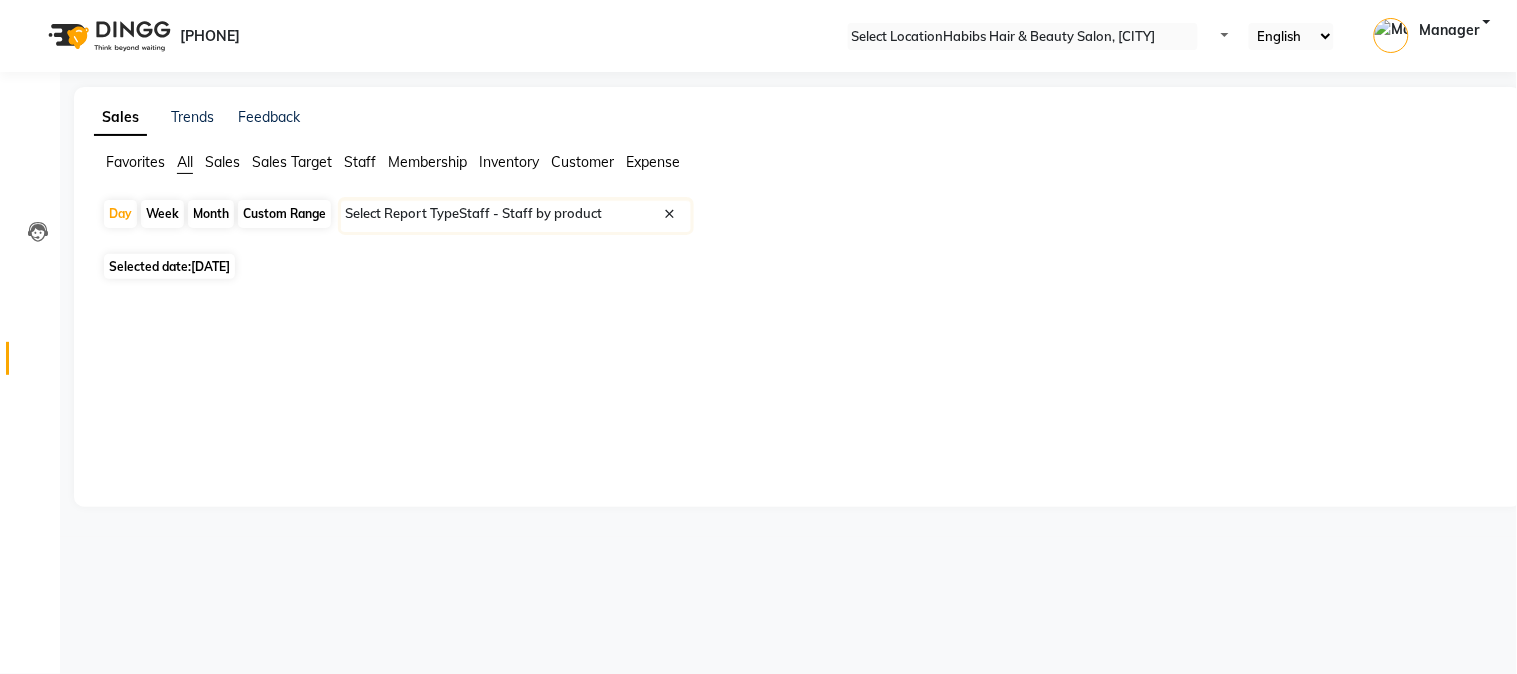 click at bounding box center [516, 214] 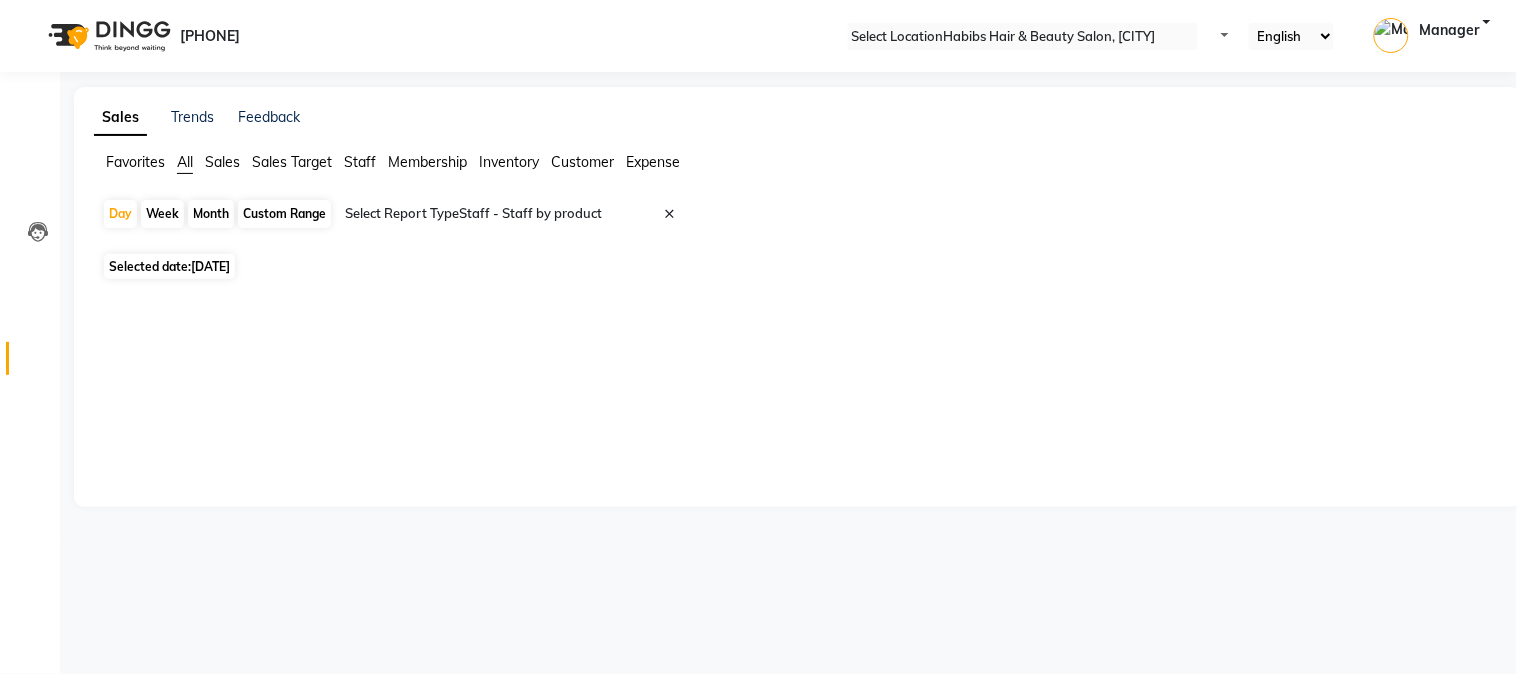 click on "Habibs Hair & Beauty Salon, [CITY] Calendar Invoice Clients Leads Inventory Staff Reports Settings Completed InProgress Upcoming Dropped Tentative Check-In Confirm Bookings Segments Page Builder Sales Trends Feedback Favorites All Sales Sales Target Staff Membership Inventory Customer Expense Day Week Month Custom Range Select Report Type × Staff - Staff by product × Selected date: [DATE] ★ Mark as Favorite Choose how you'd like to save "" report to favorites Save to Personal Favorites: Only you can see this report in your favorites tab. Share with Organization: Everyone in your organization can see this report in their favorites tab. Save to Favorites" at bounding box center (758, 337) 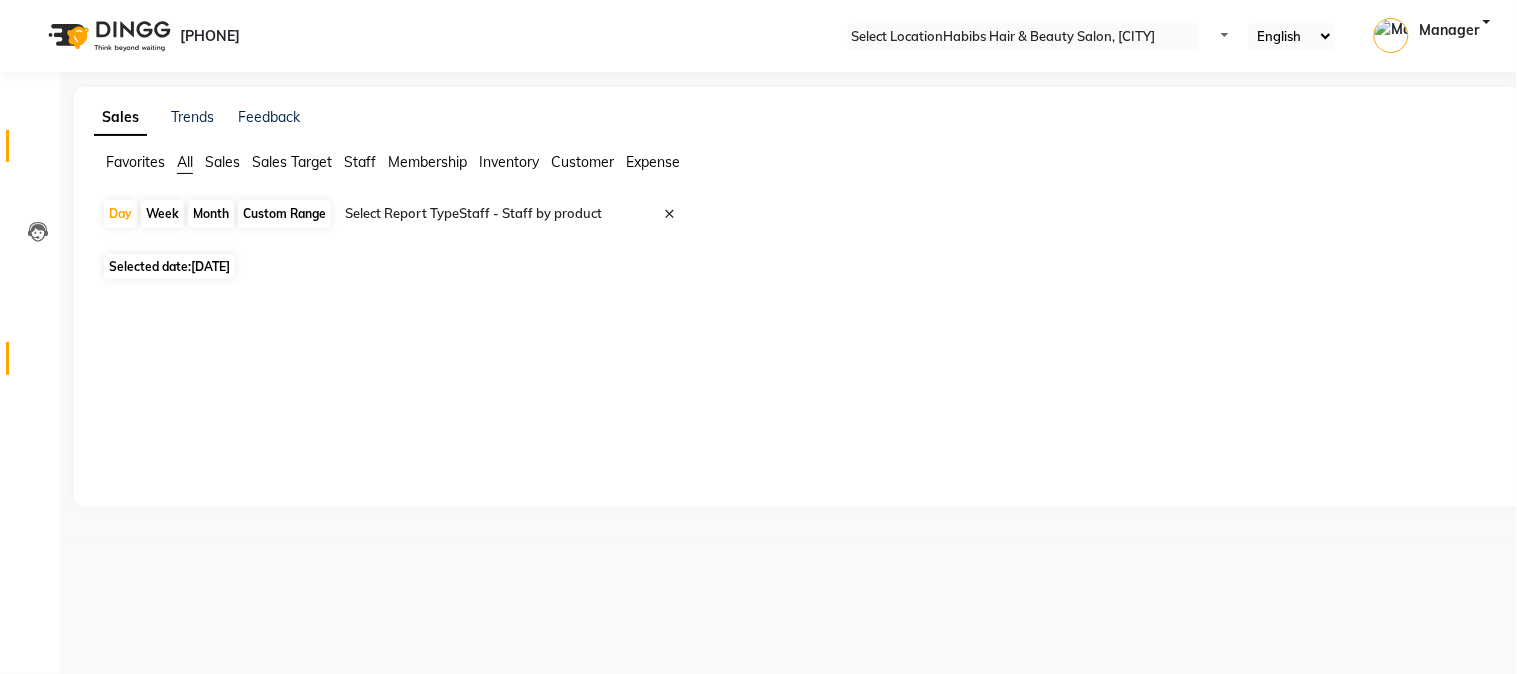 click on "Invoice" at bounding box center [30, 146] 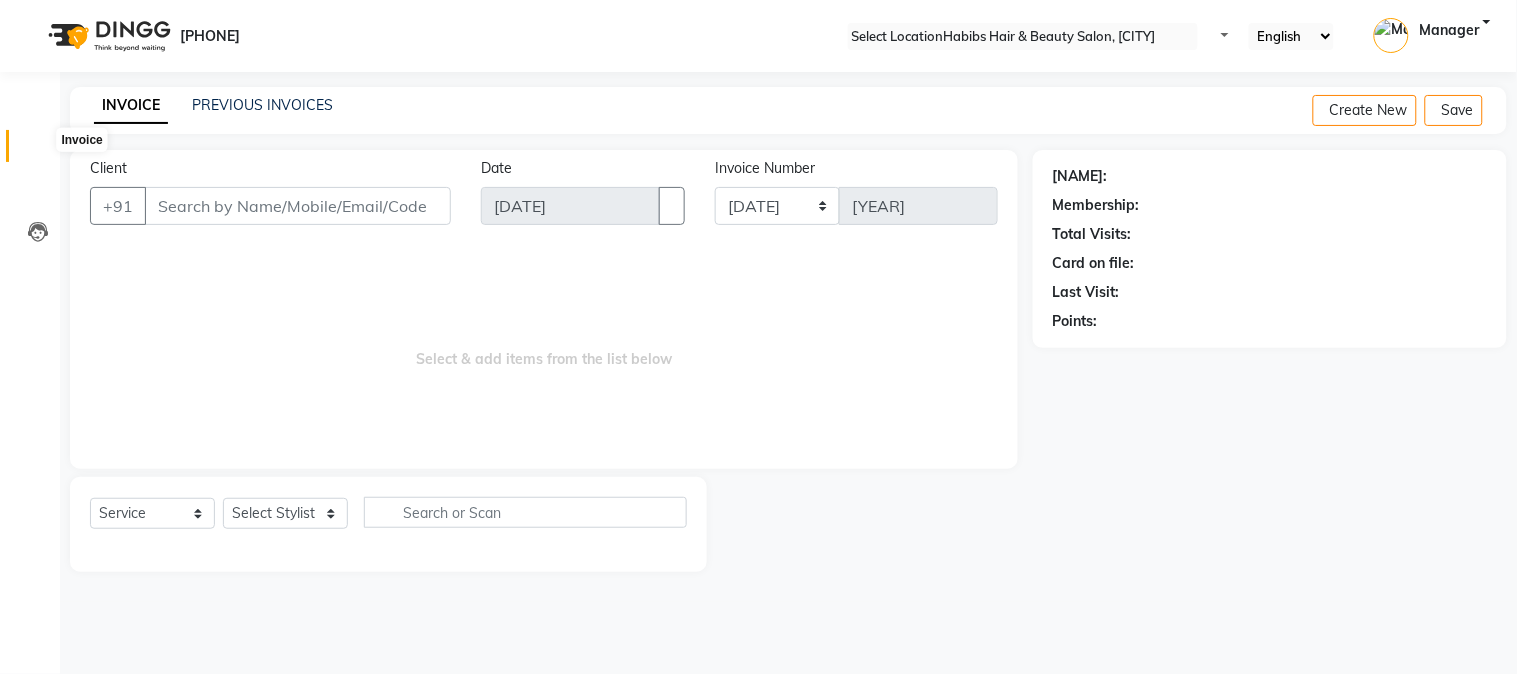 click at bounding box center (38, 151) 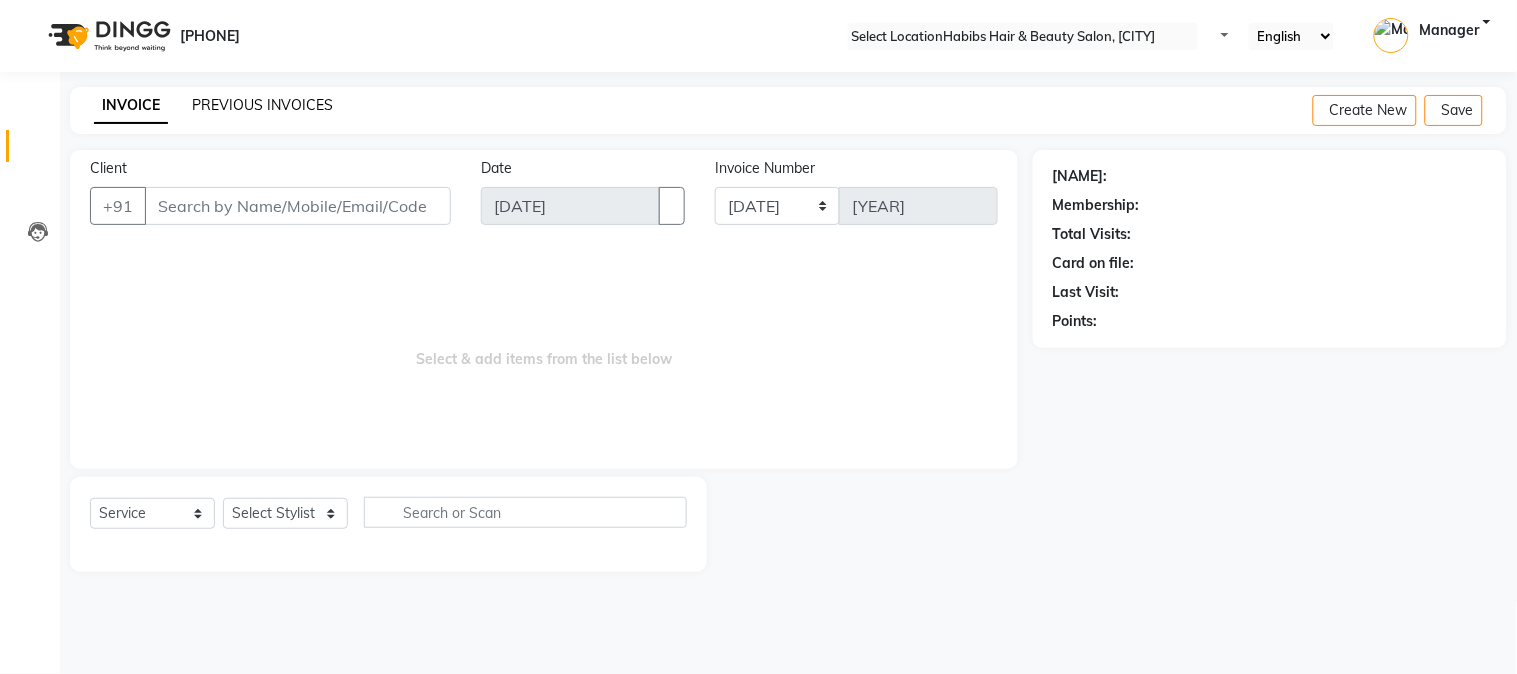 click on "PREVIOUS INVOICES" at bounding box center (262, 105) 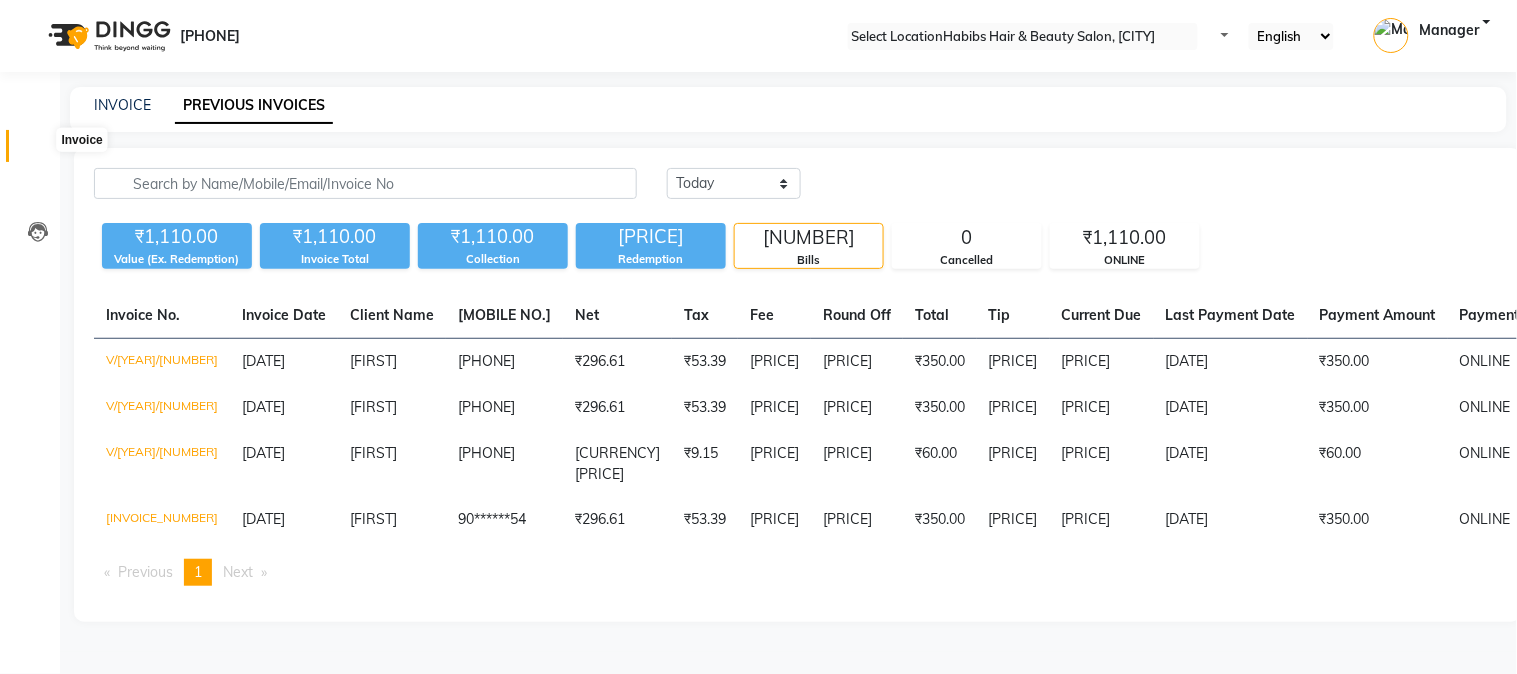 click at bounding box center (38, 151) 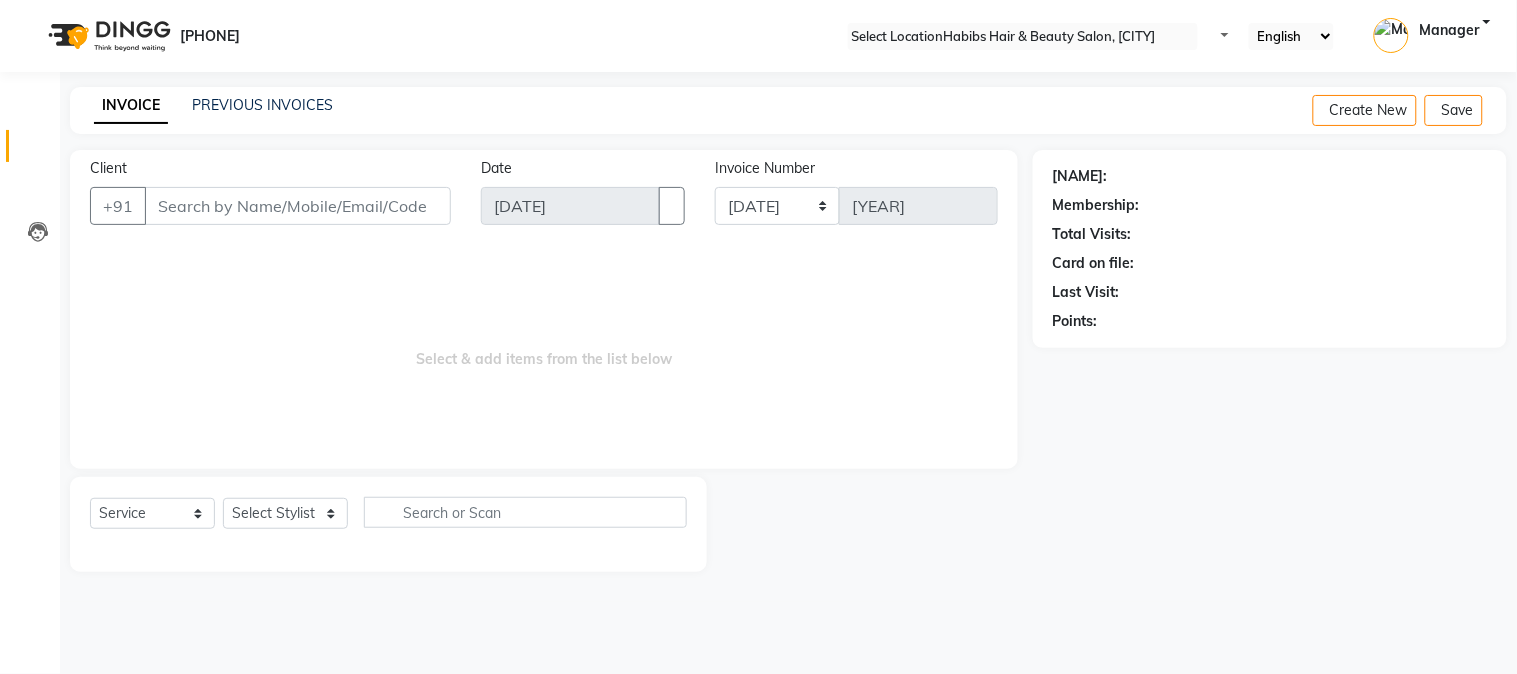 click on "Client" at bounding box center [298, 206] 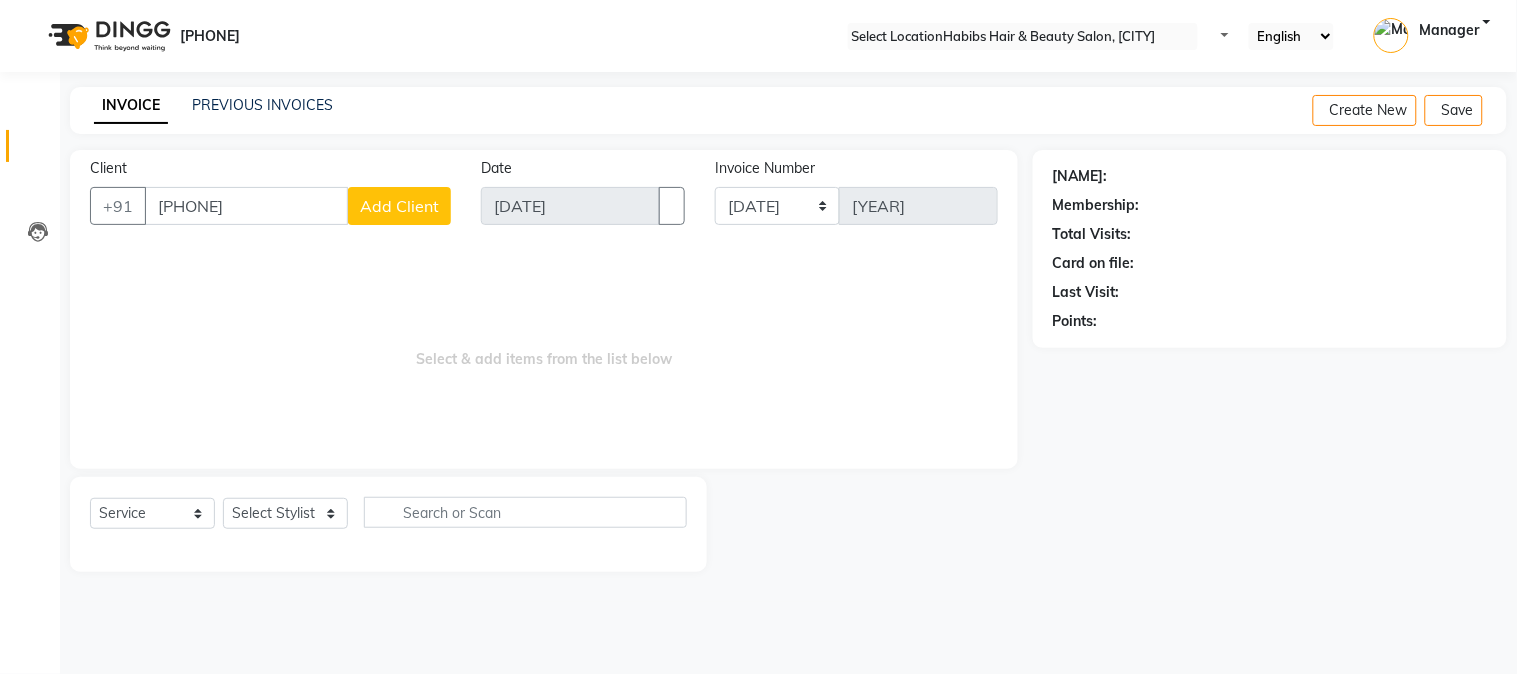 click on "[PHONE]" at bounding box center (246, 206) 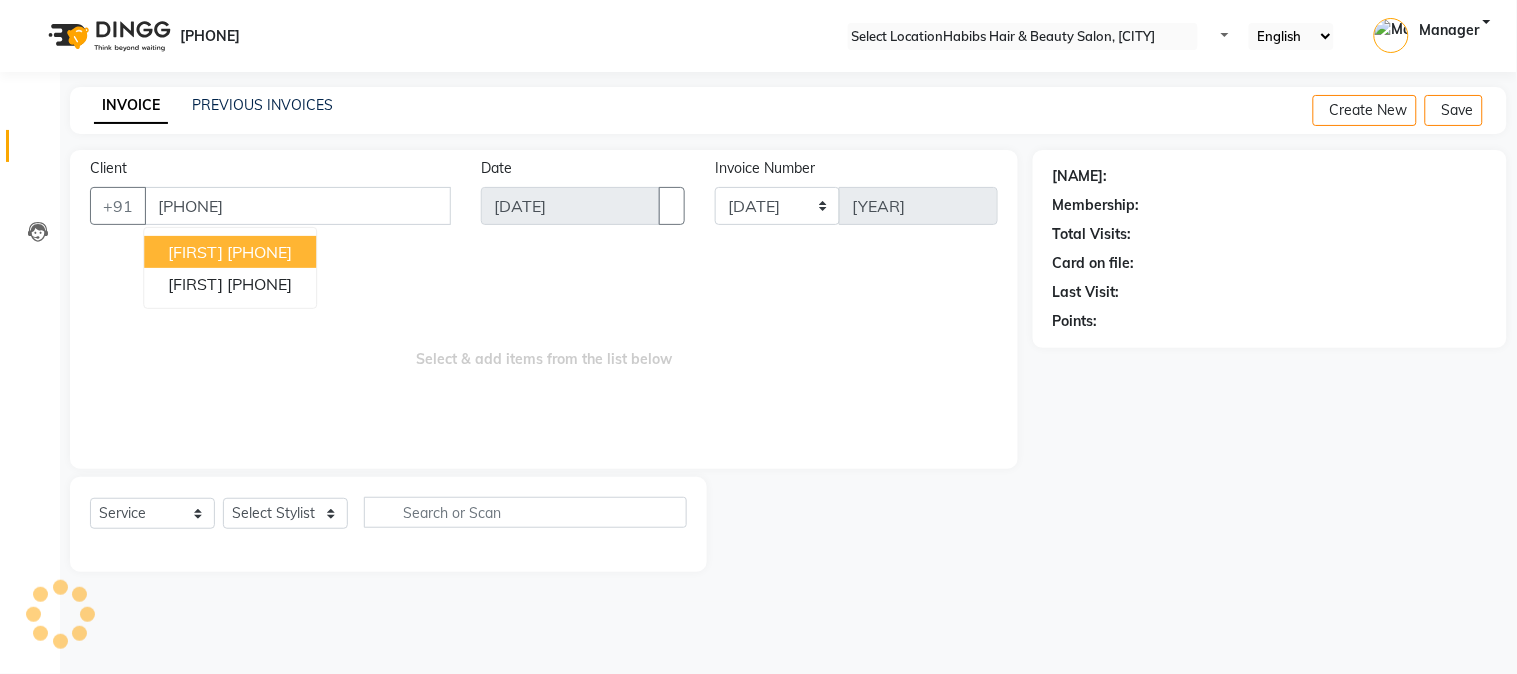 type on "[PHONE]" 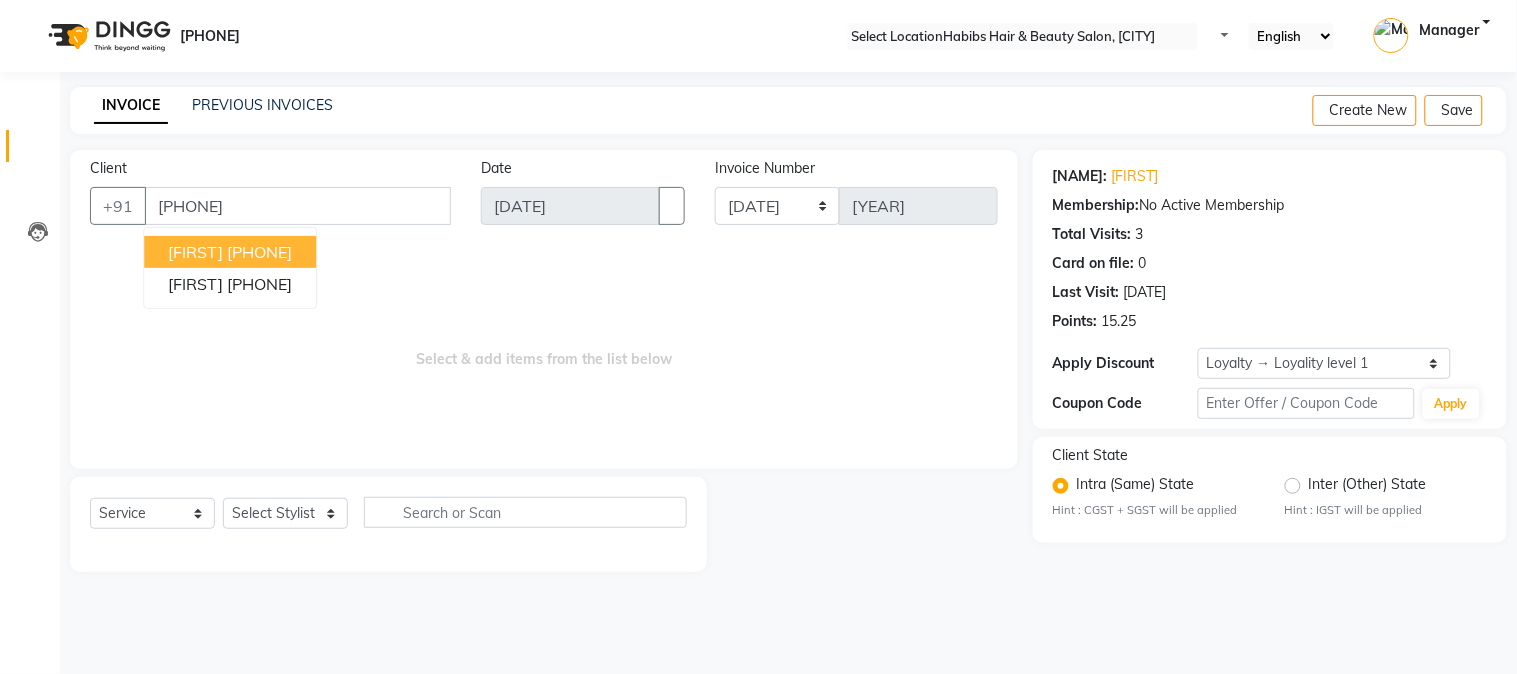 click on "[FIRST] [PHONE]" at bounding box center [230, 252] 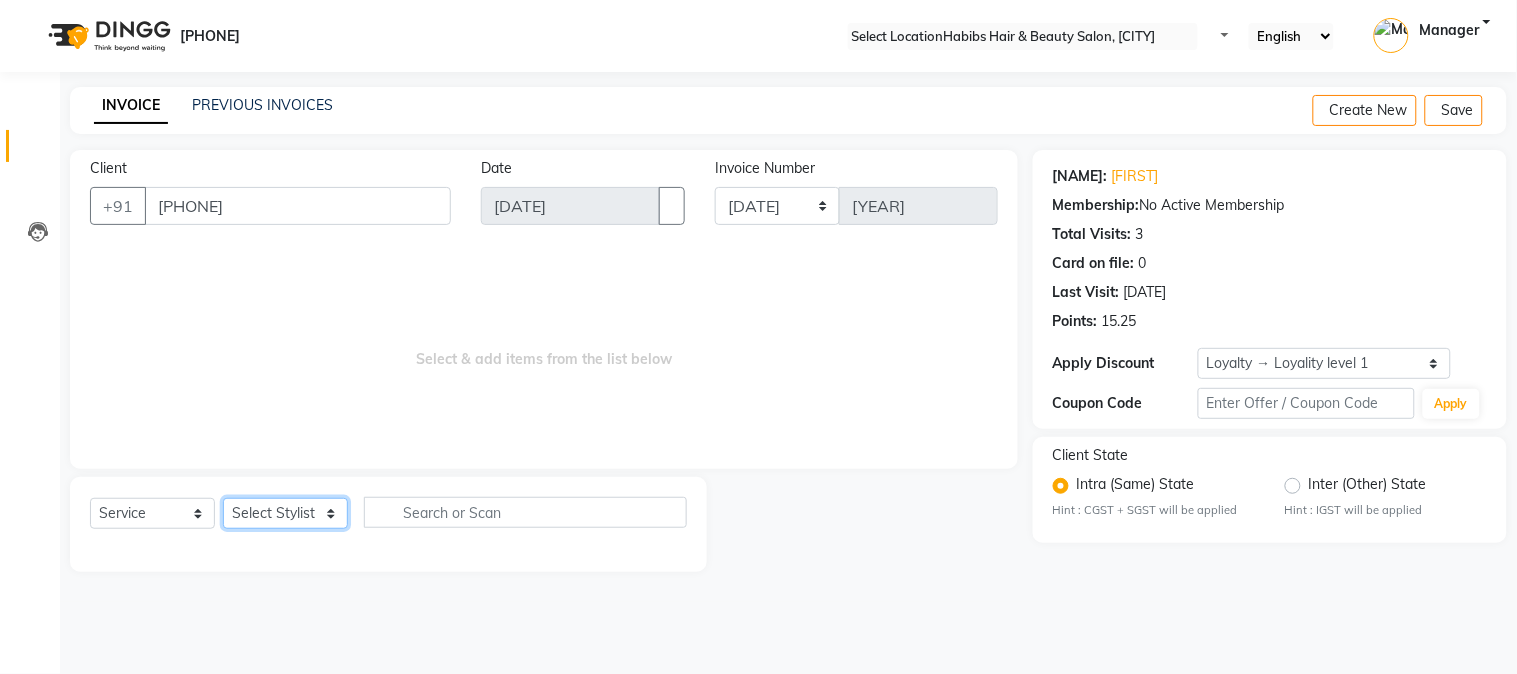 click on "Select Stylist Admin Khushal Kiran Mahesh Dalavi Manager Pooja Singh Rahul Ram Sanjay Swapnali Taruna" at bounding box center [285, 513] 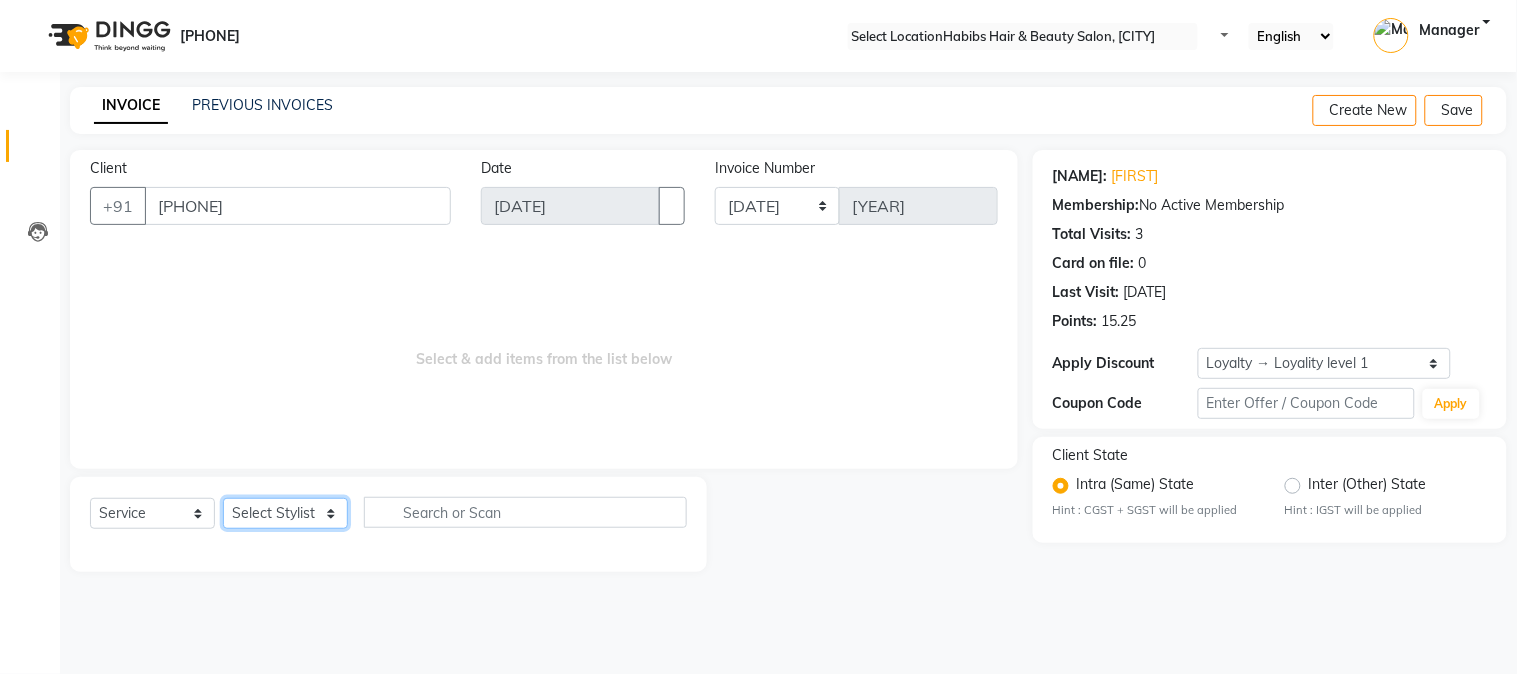 select on "[NUMBER]" 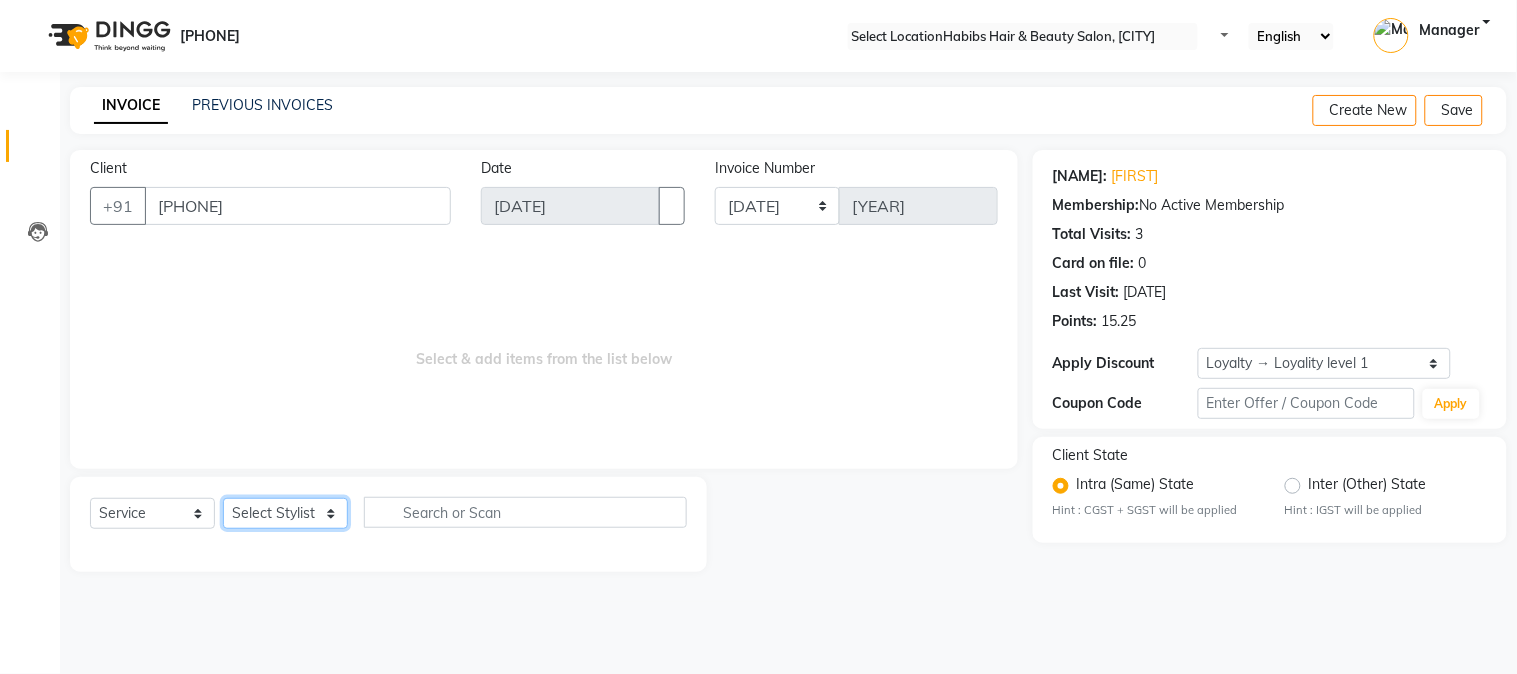 click on "Select Stylist Admin Khushal Kiran Mahesh Dalavi Manager Pooja Singh Rahul Ram Sanjay Swapnali Taruna" at bounding box center (285, 513) 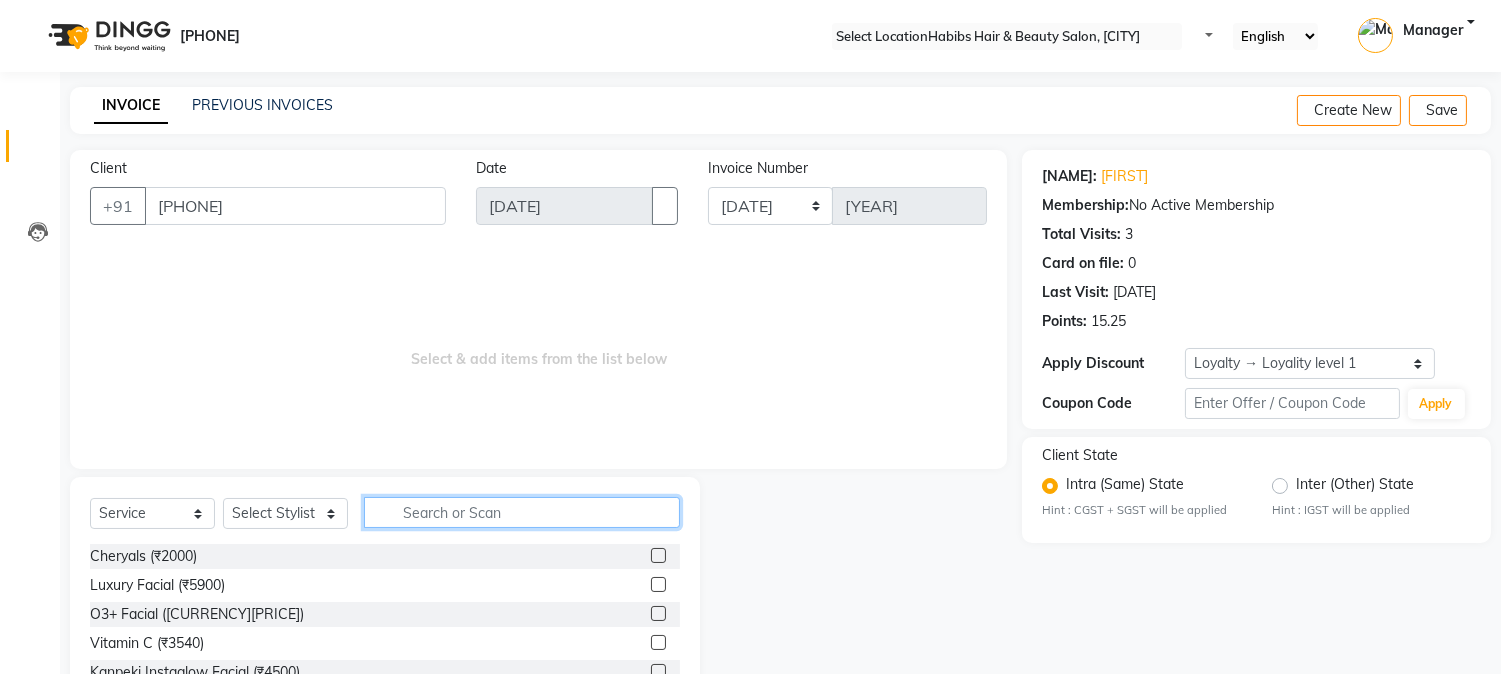 click at bounding box center (522, 512) 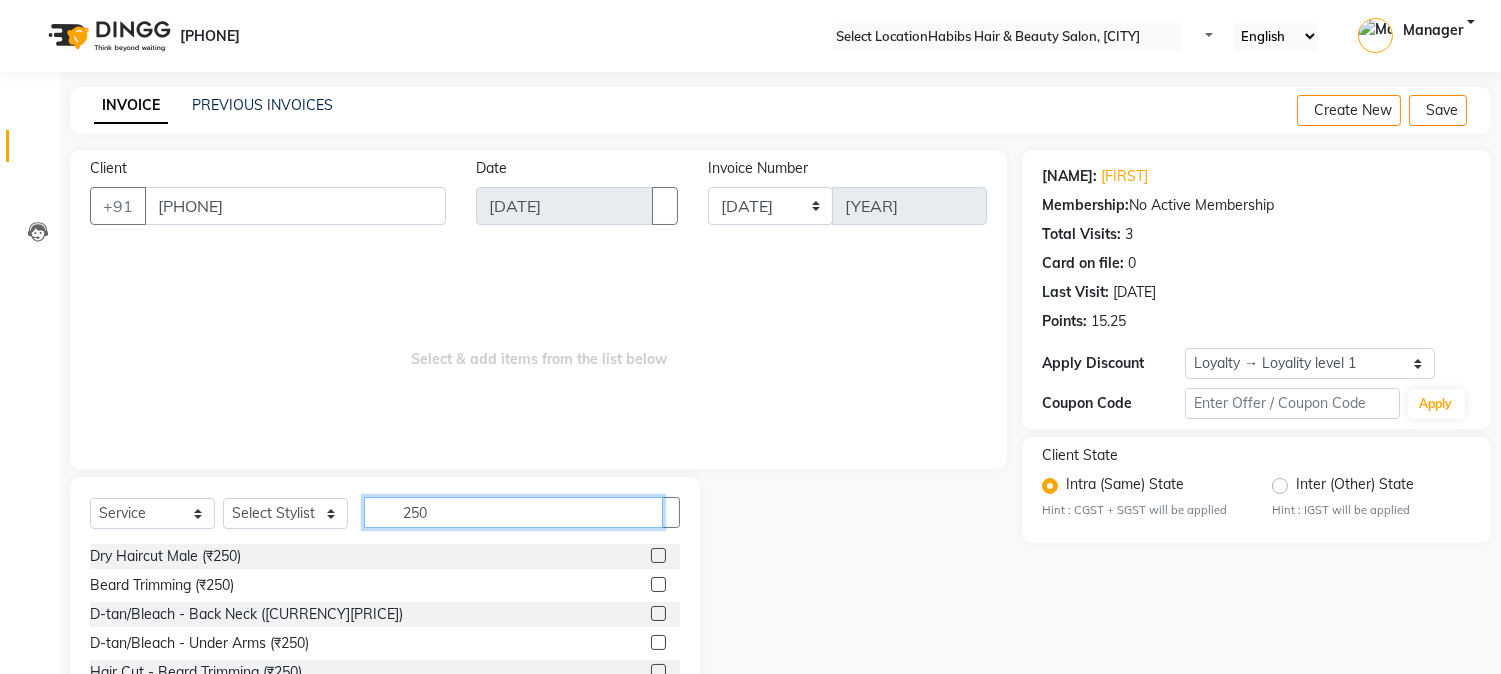 type on "250" 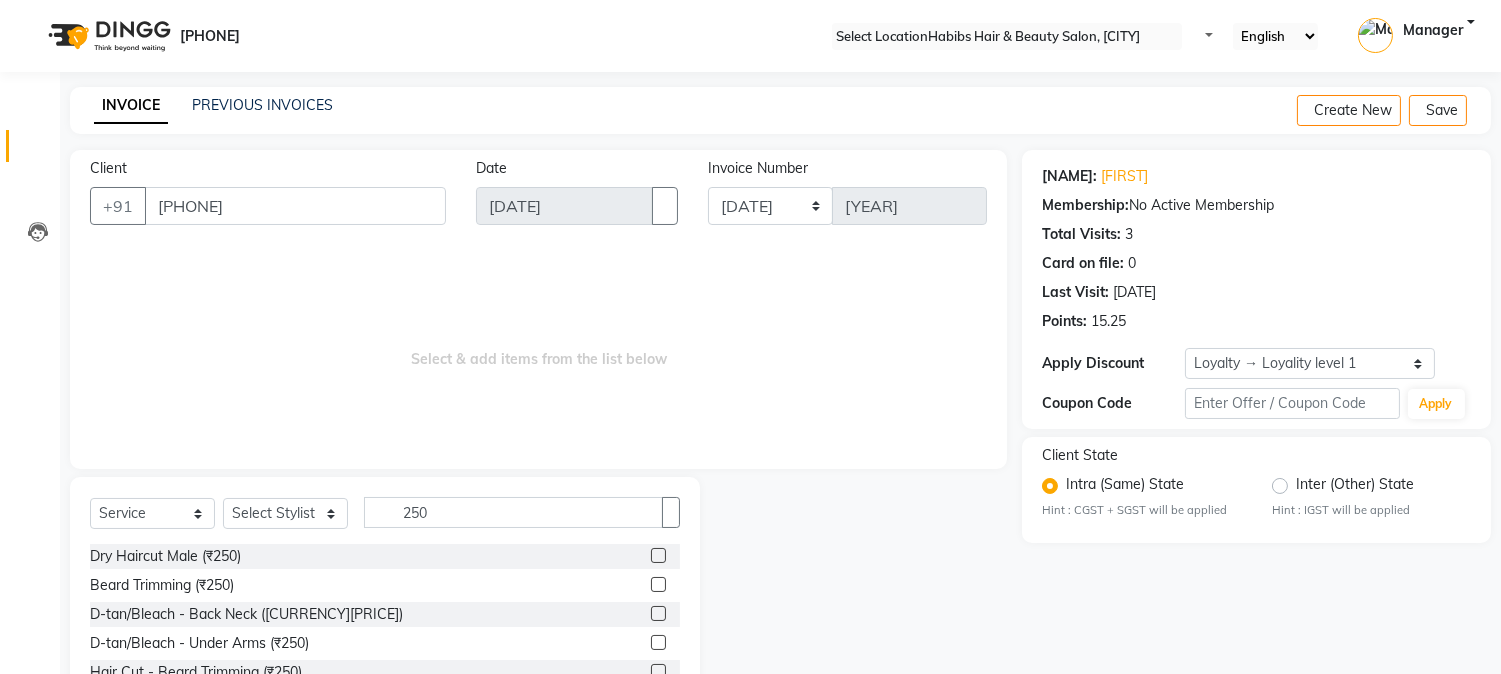 click on "Select Service Product Membership Package Voucher Prepaid Gift Card Select Stylist Admin [FIRST] [FIRST] [FIRST] [FIRST] [FIRST] [FIRST] [FIRST] [FIRST] 250" at bounding box center (385, 520) 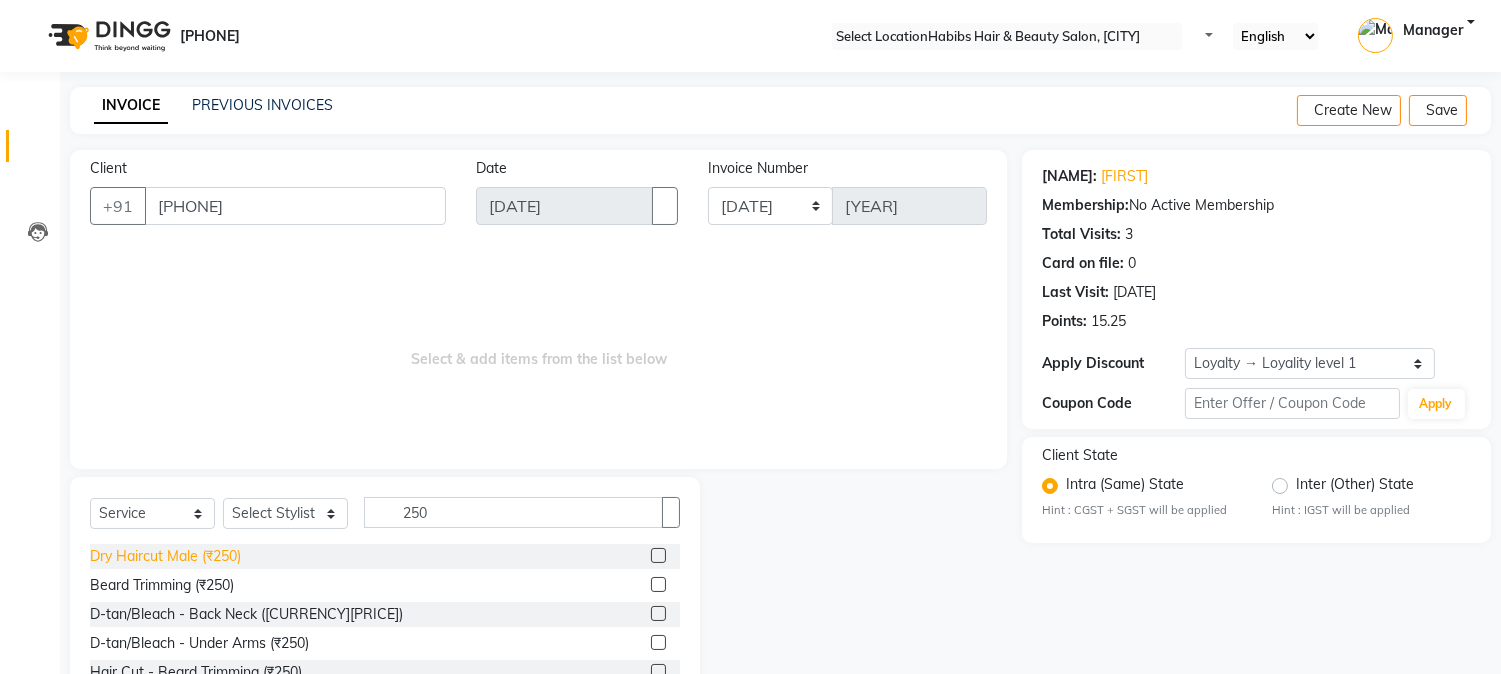 click on "Dry Haircut Male (₹250)" at bounding box center [165, 556] 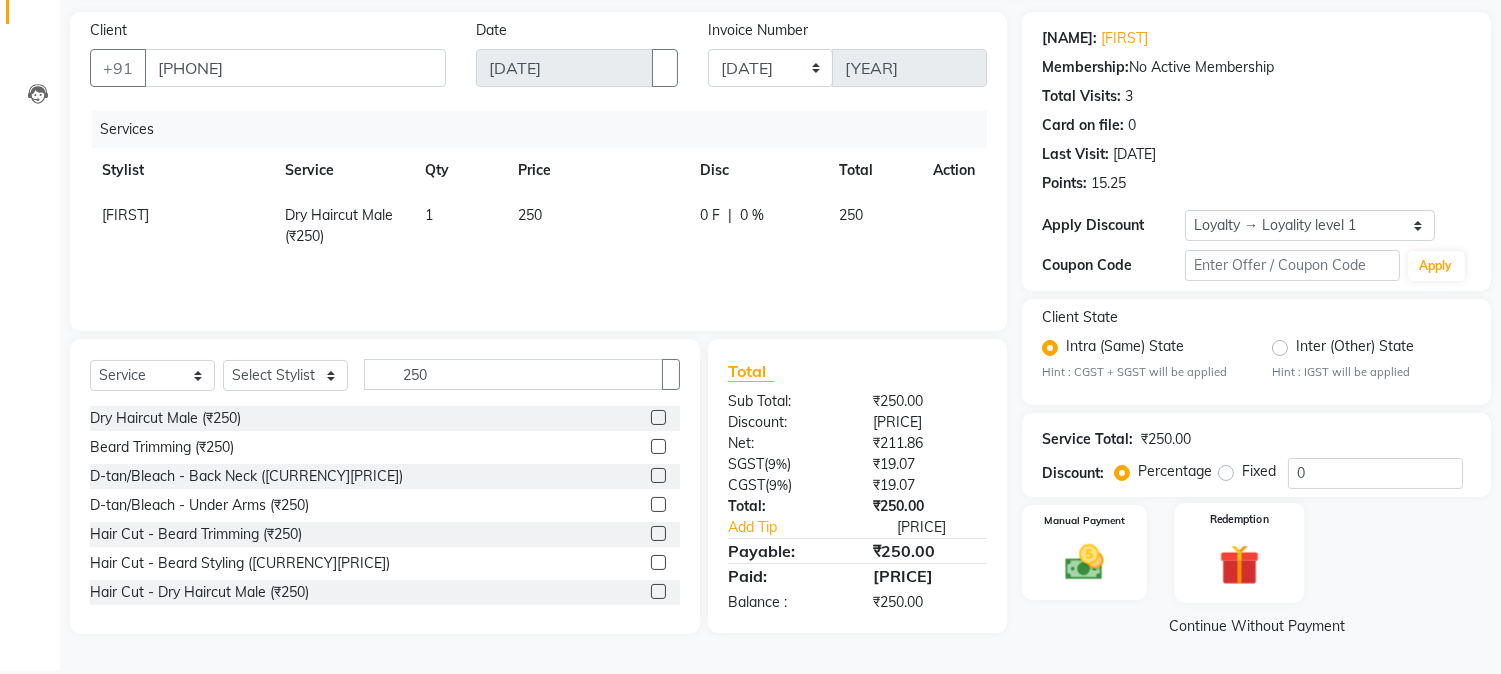 scroll, scrollTop: 140, scrollLeft: 0, axis: vertical 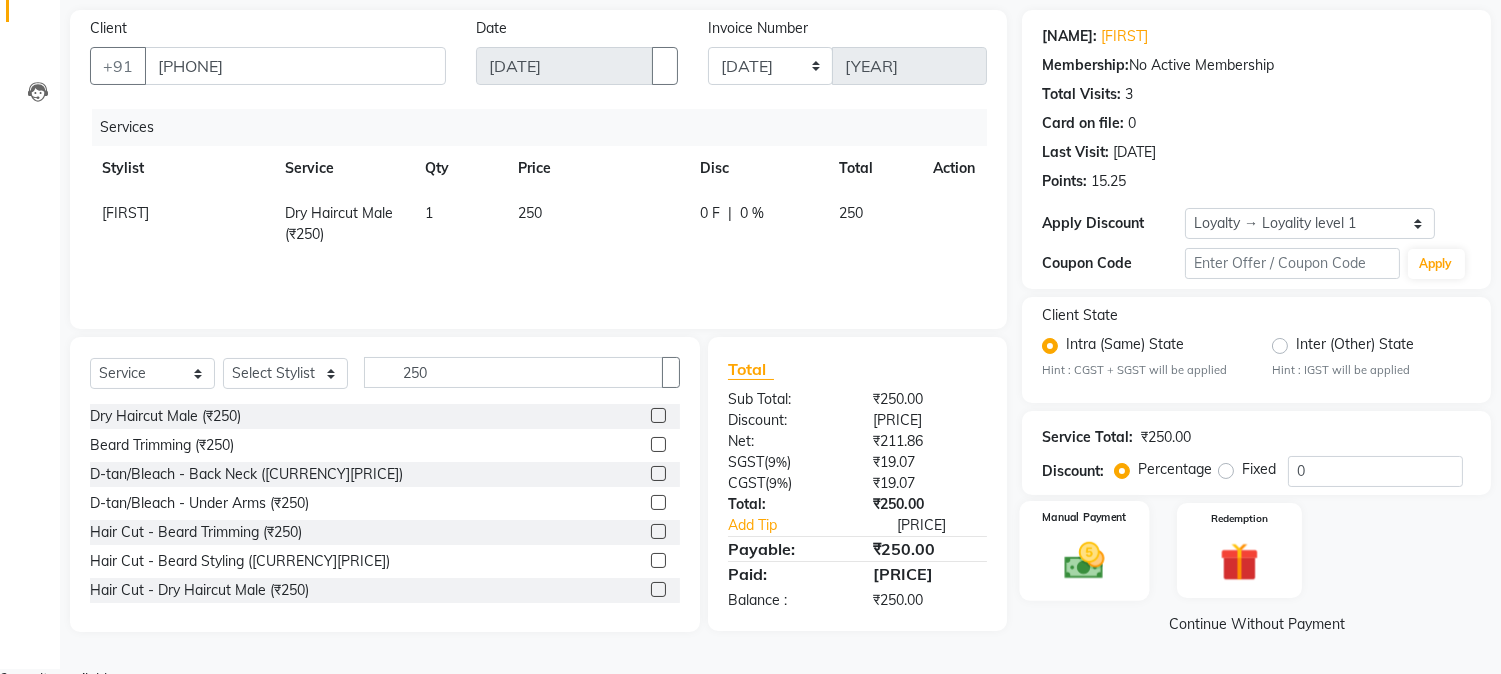 click at bounding box center [1085, 560] 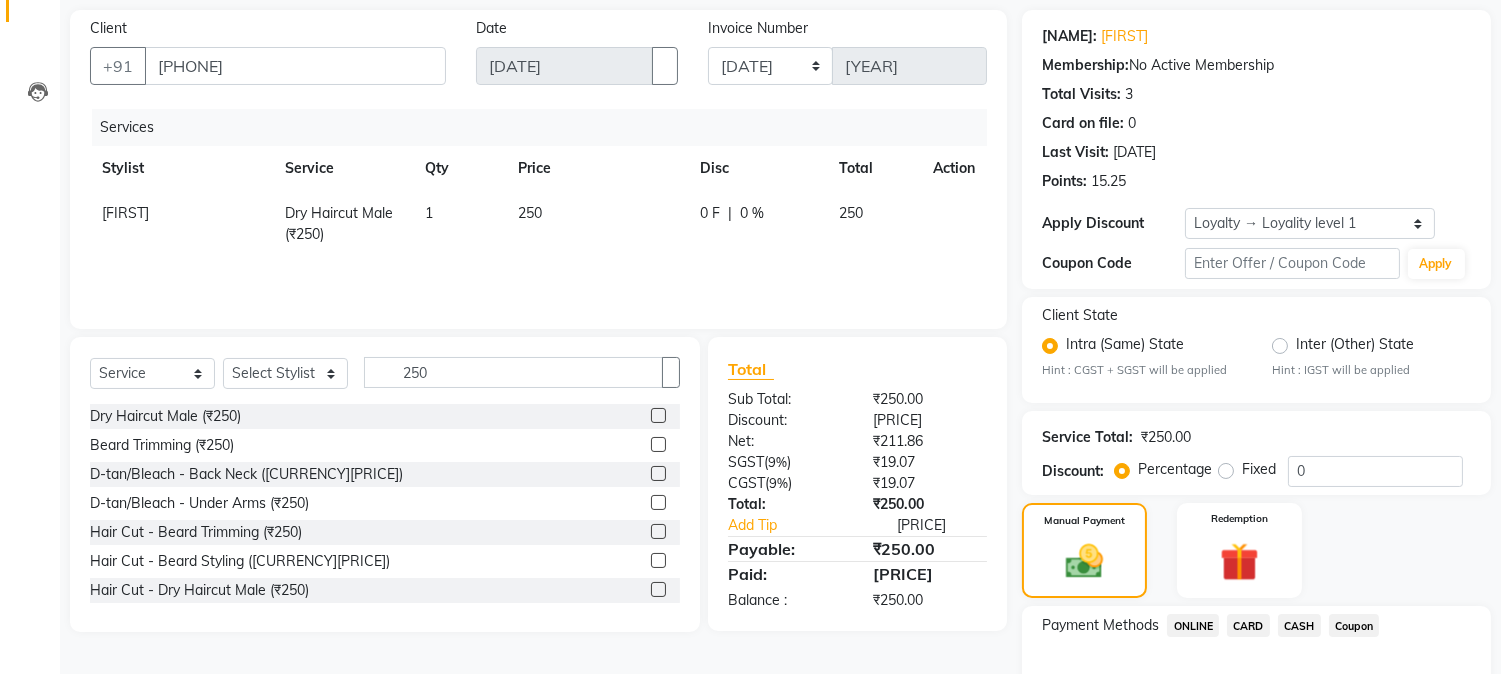 click on "CARD" at bounding box center [1193, 625] 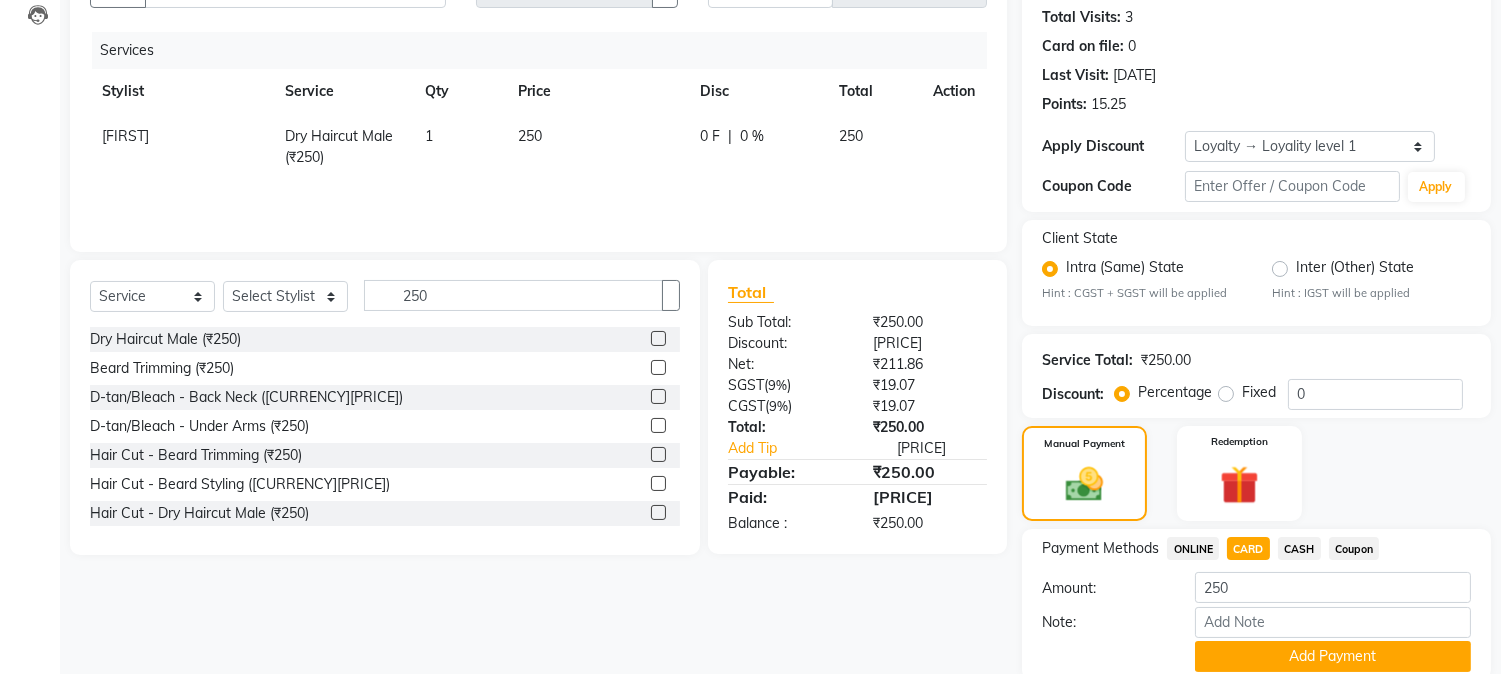scroll, scrollTop: 297, scrollLeft: 0, axis: vertical 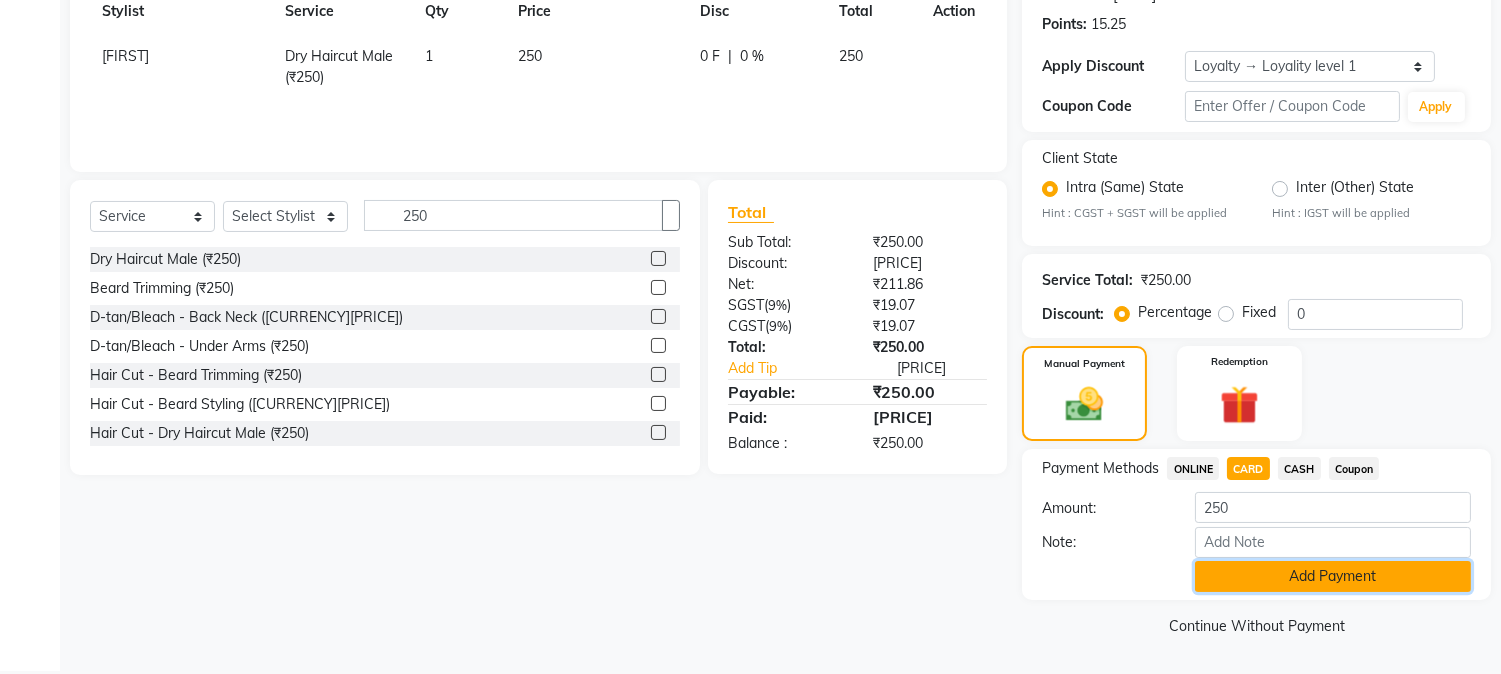 click on "Add Payment" at bounding box center (1333, 576) 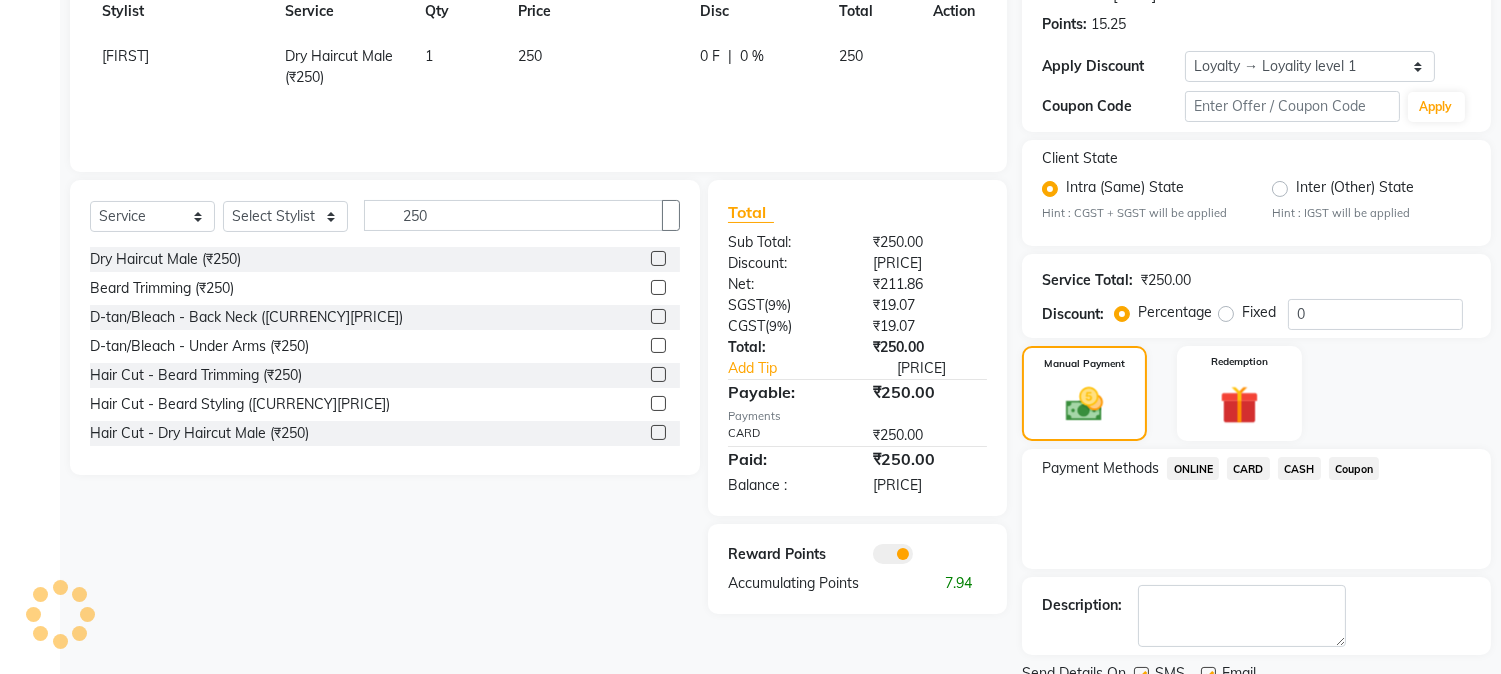 scroll, scrollTop: 382, scrollLeft: 0, axis: vertical 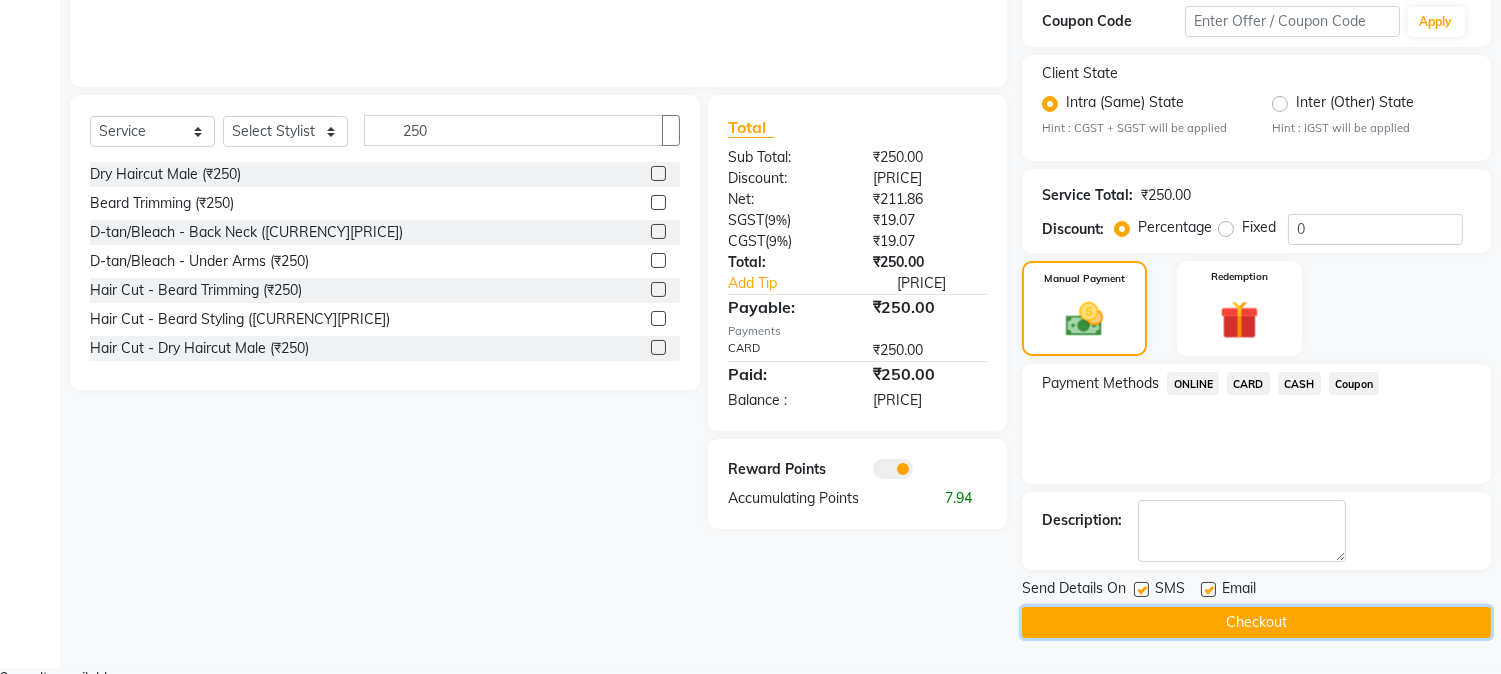 click on "Checkout" at bounding box center [1256, 622] 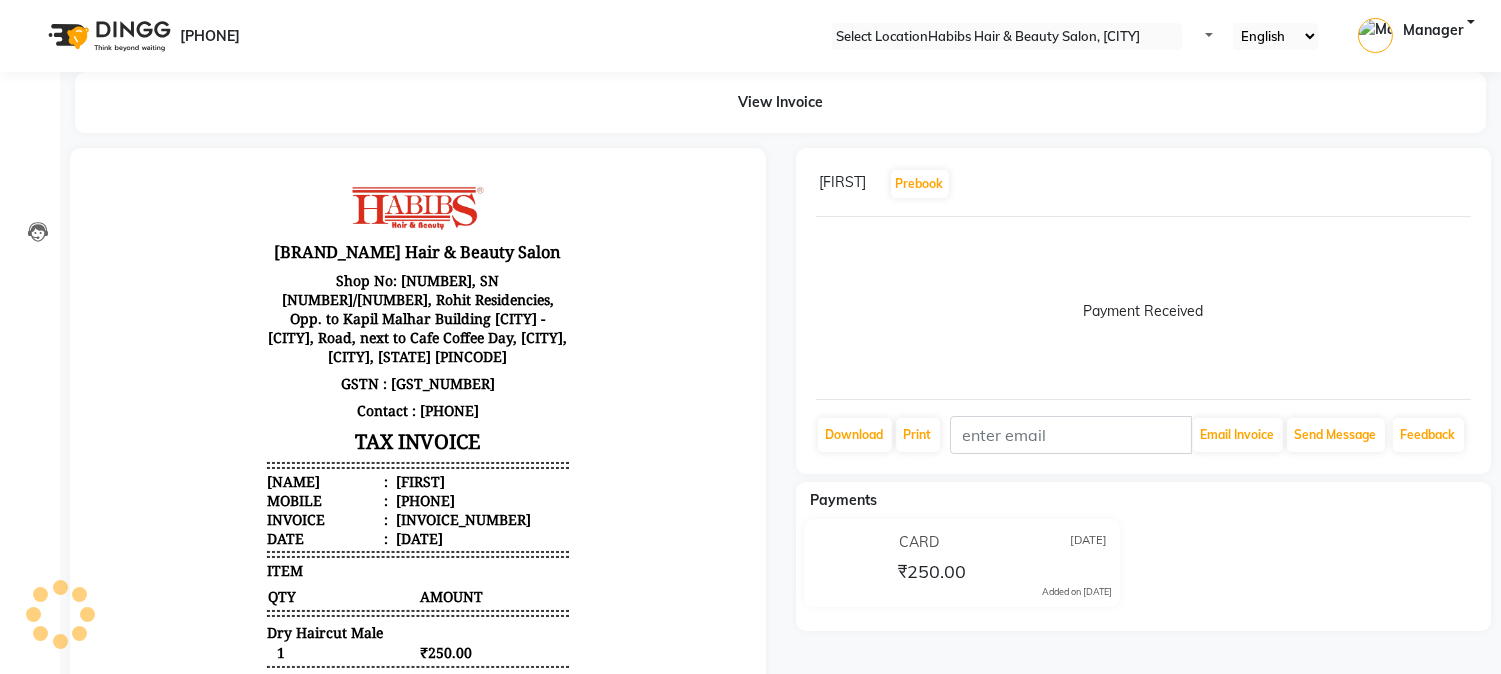 scroll, scrollTop: 0, scrollLeft: 0, axis: both 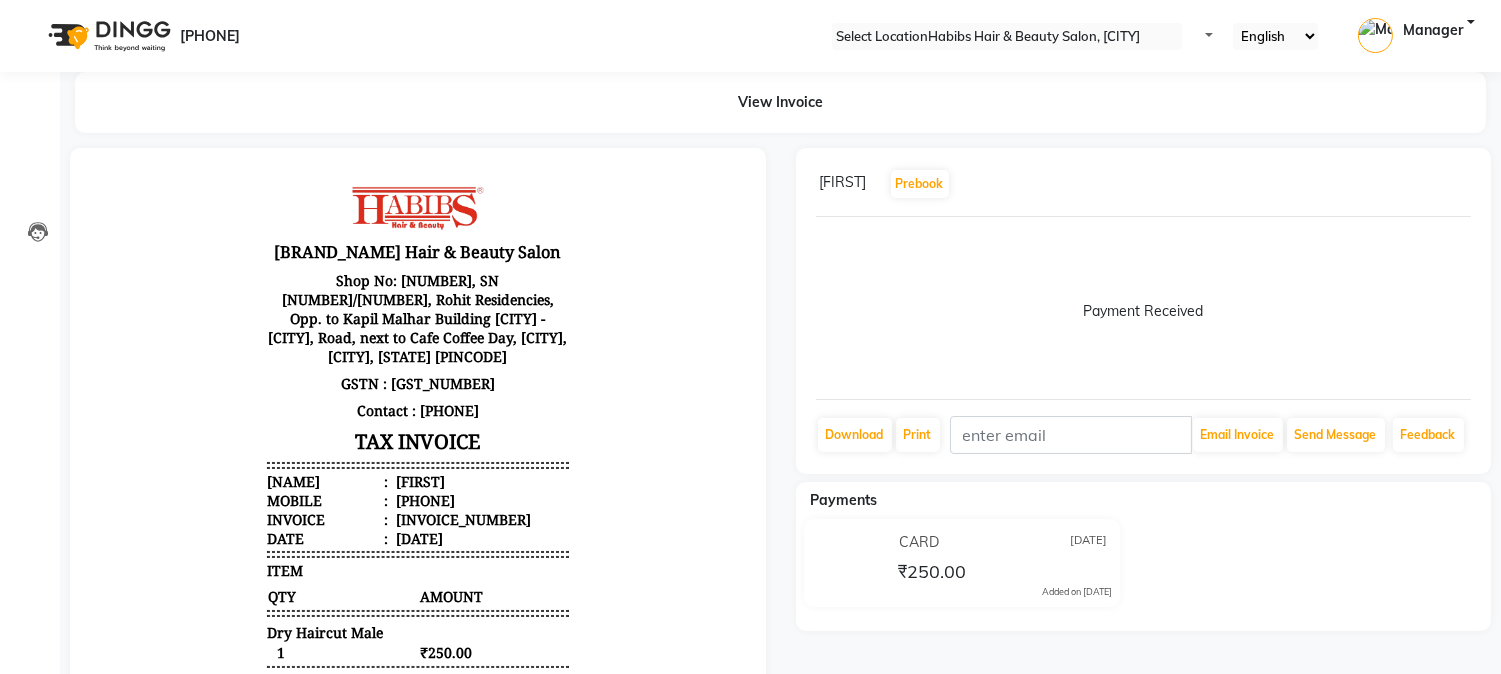 click on "[PHONE] Select Location × Habibs Hair & Beauty Salon, [CITY] Default Panel My Panel English ENGLISH Español العربية मराठी हिंदी ગુજરાતી தமிழ் 中文 Notifications nothing to show Manager Manage Profile Change Password Sign out Version:[VERSION]" at bounding box center (750, 36) 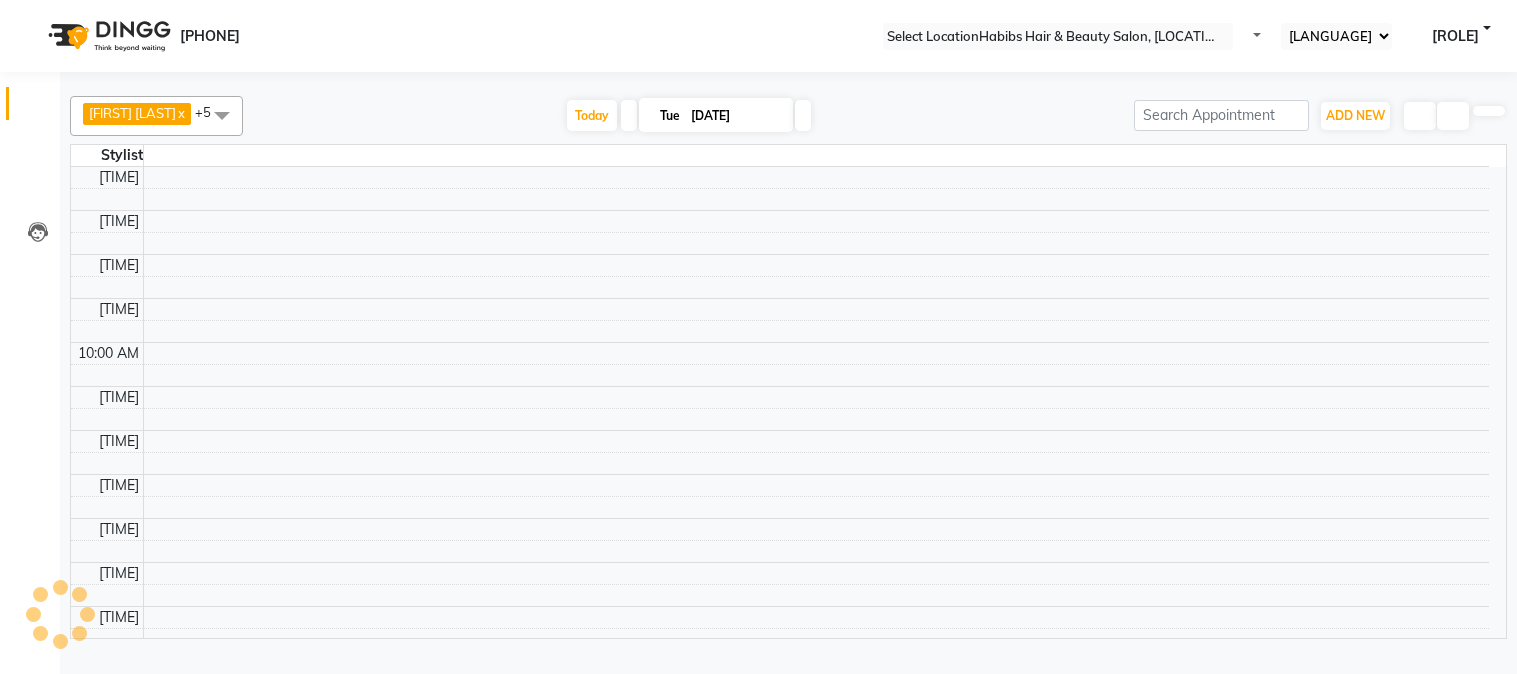 scroll, scrollTop: 0, scrollLeft: 0, axis: both 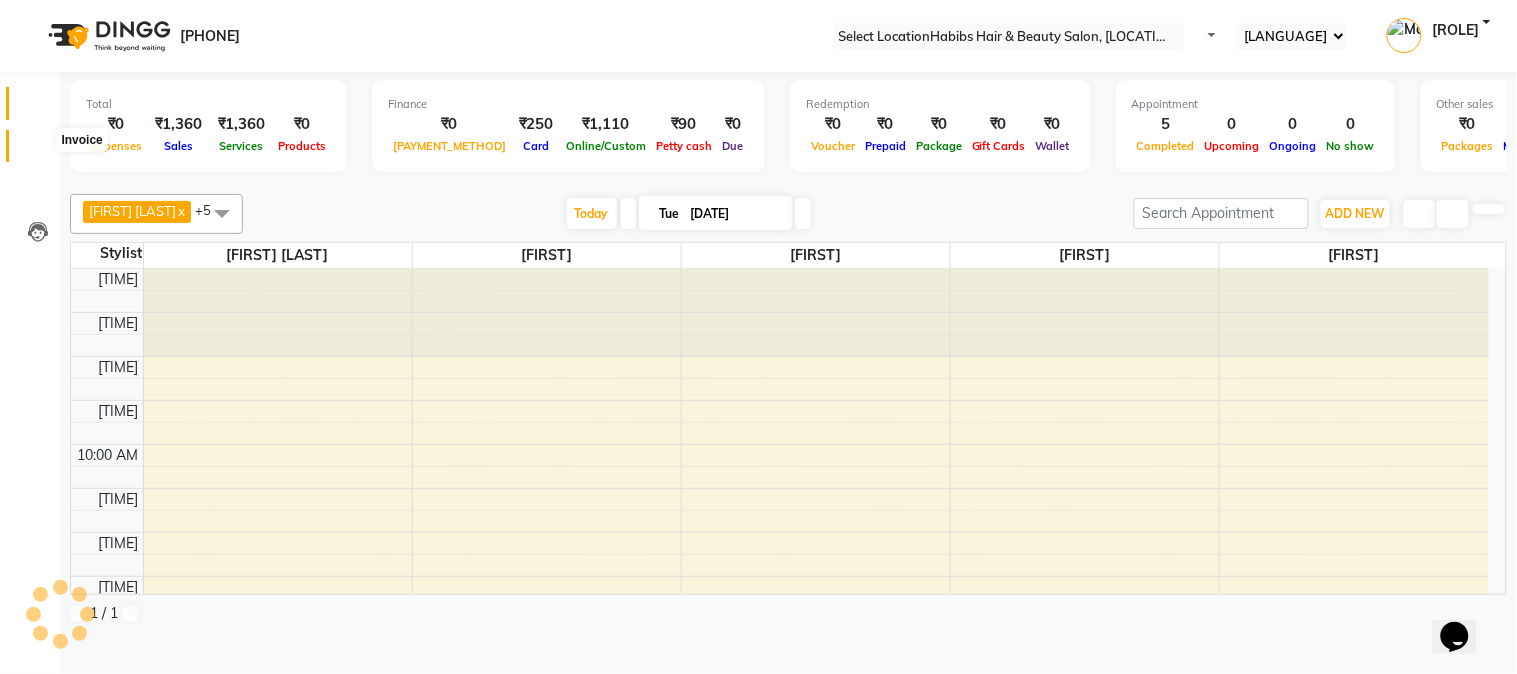 click at bounding box center [38, 151] 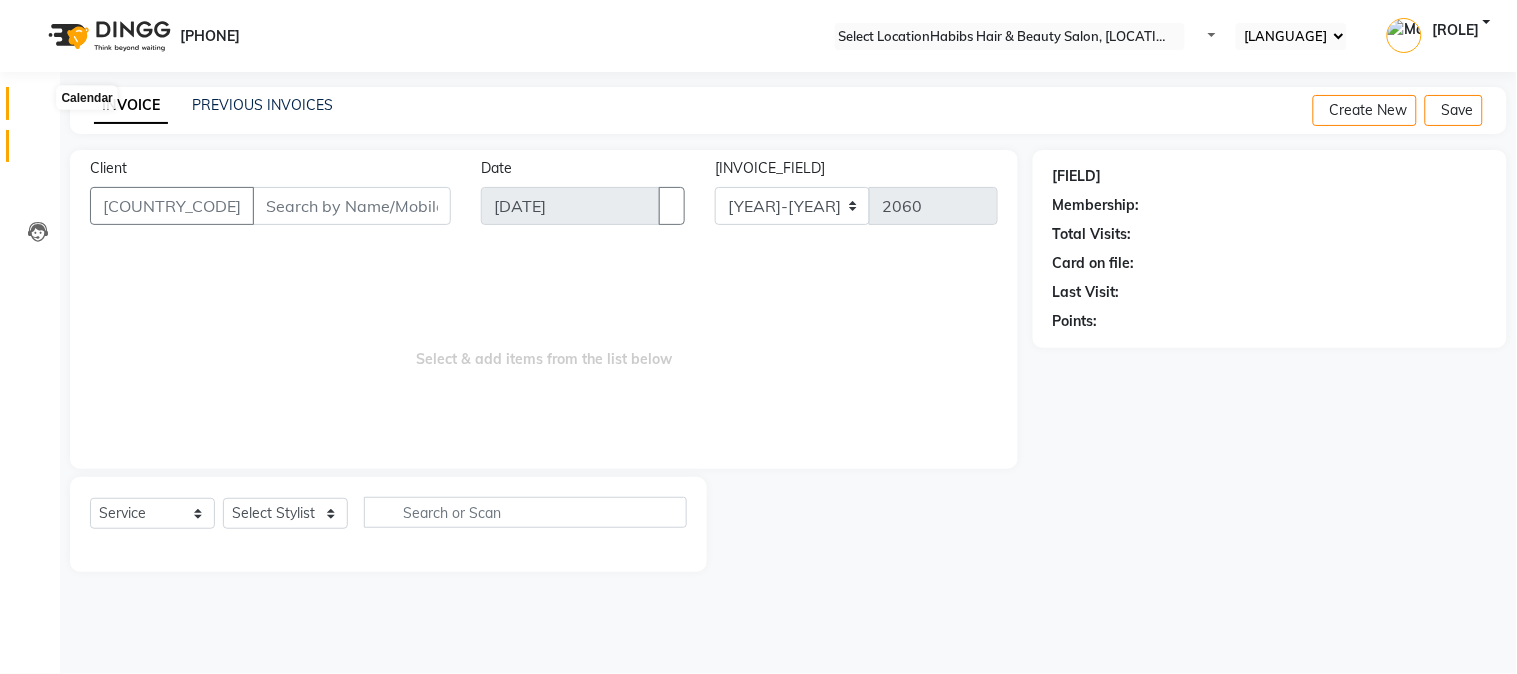 click at bounding box center (37, 108) 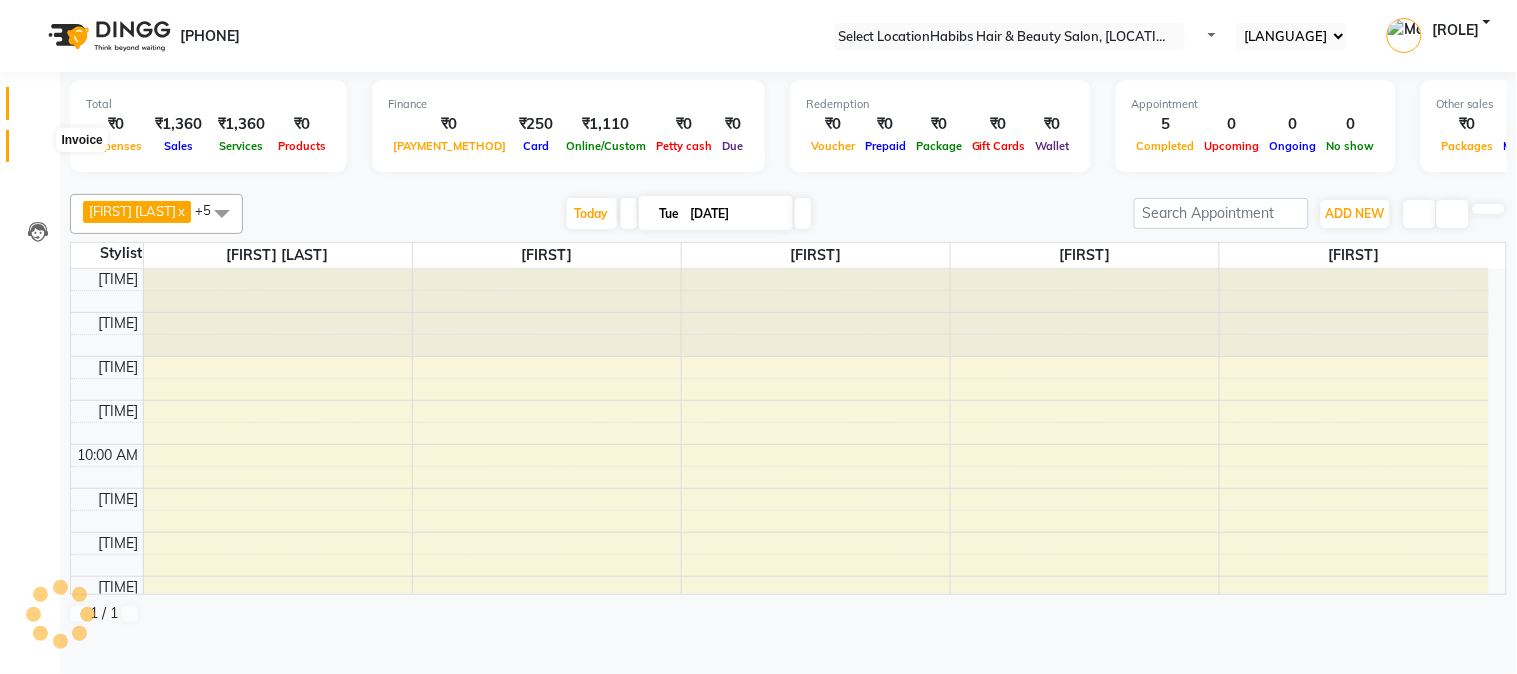 click at bounding box center [38, 151] 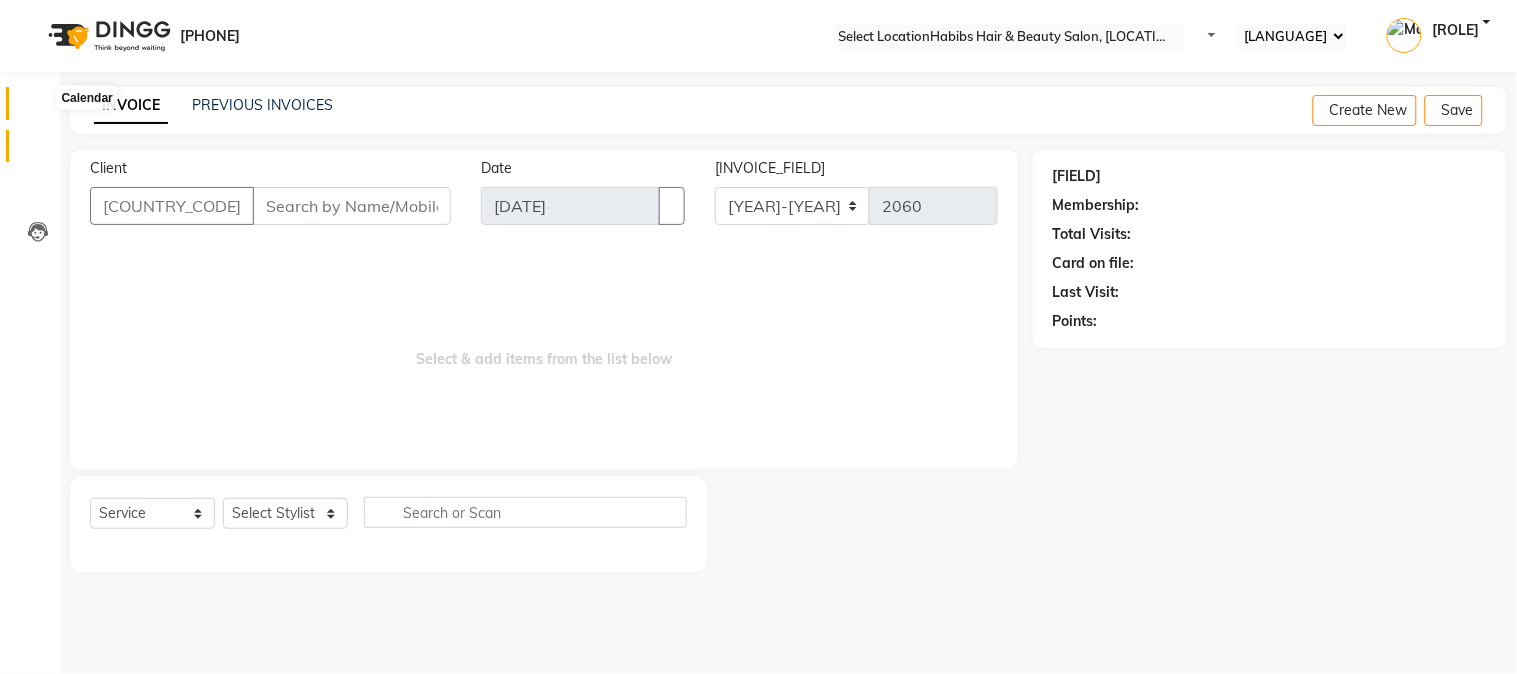 click at bounding box center (37, 108) 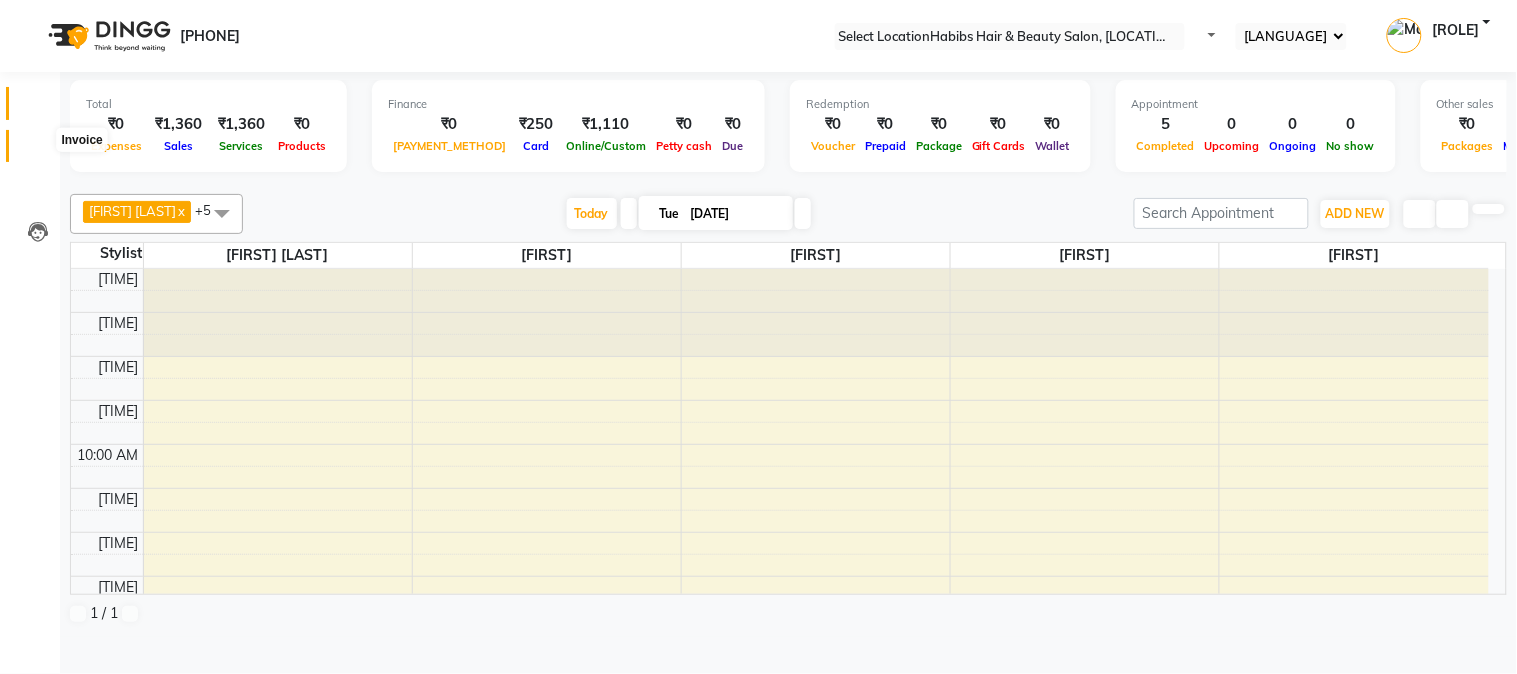 click at bounding box center [37, 151] 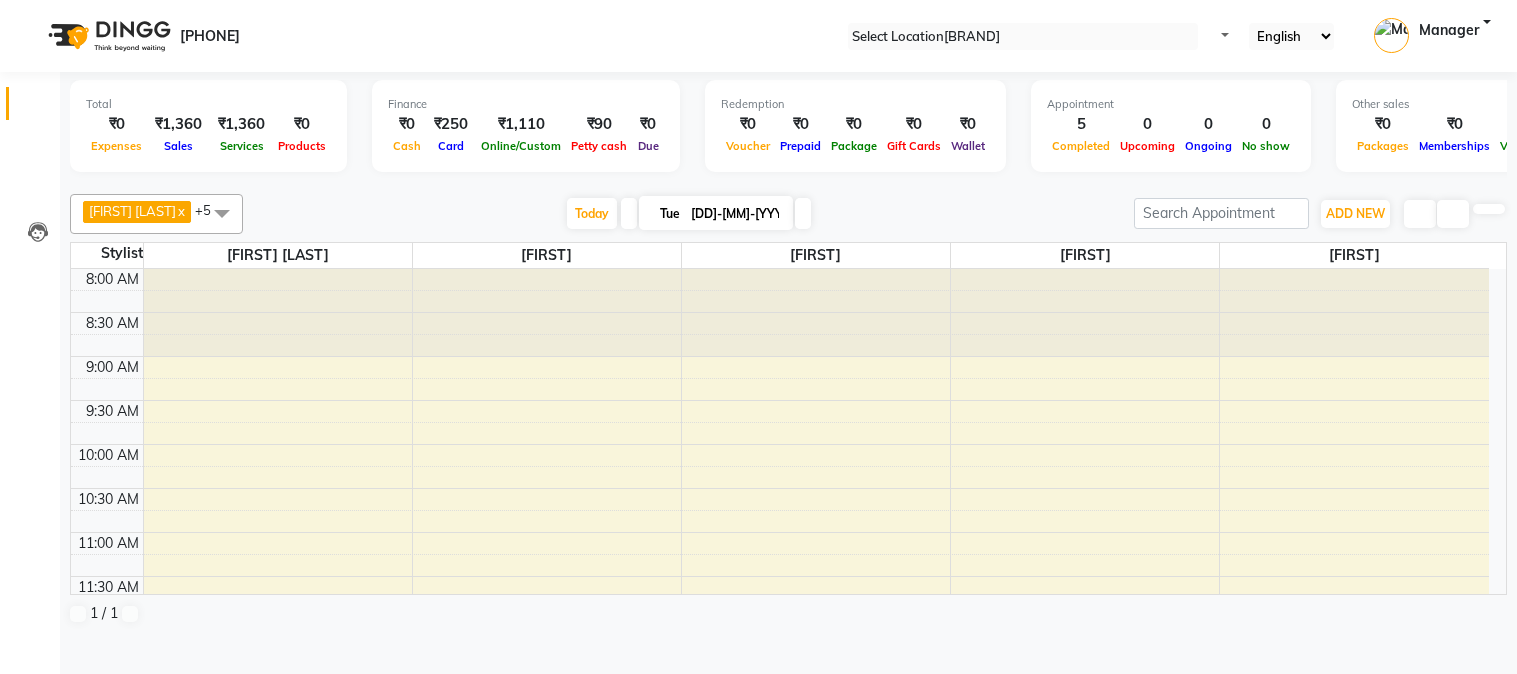 scroll, scrollTop: 0, scrollLeft: 0, axis: both 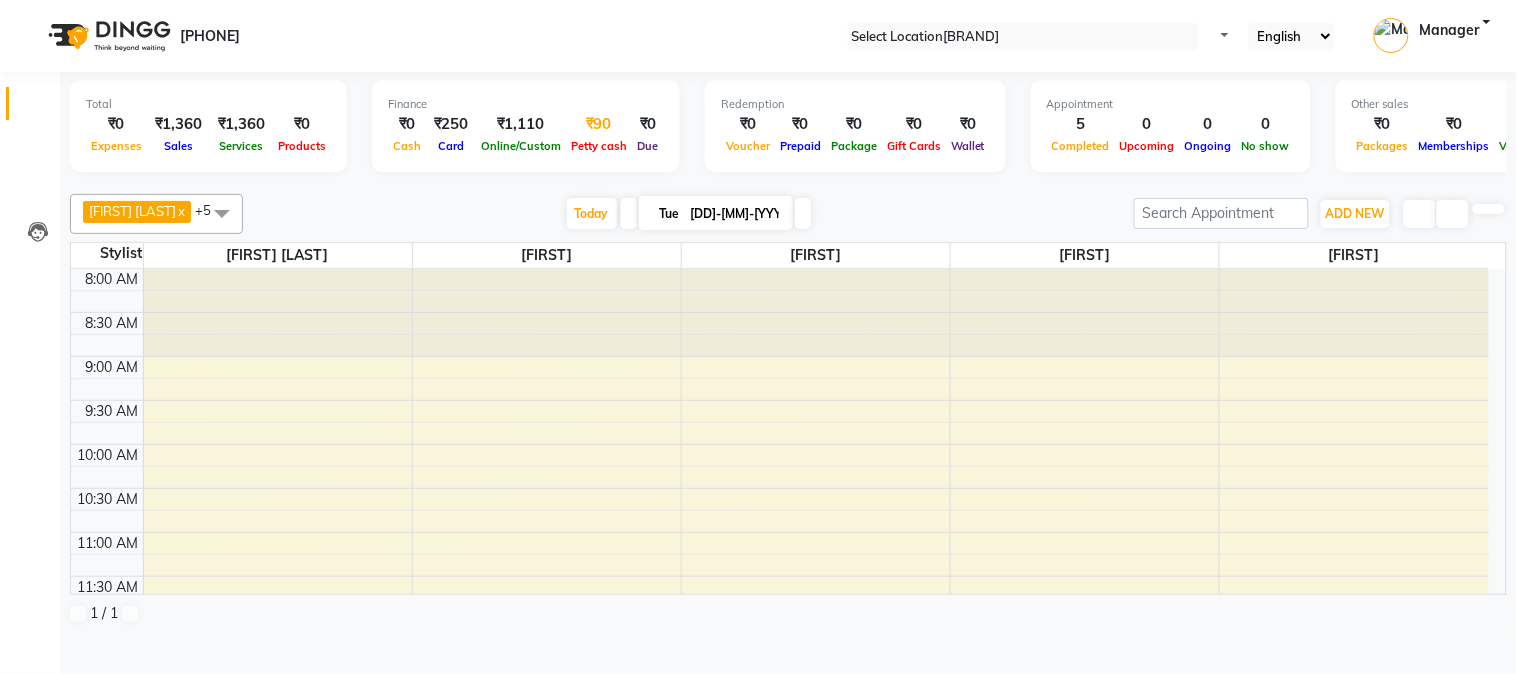 click on "Petty cash" at bounding box center [599, 146] 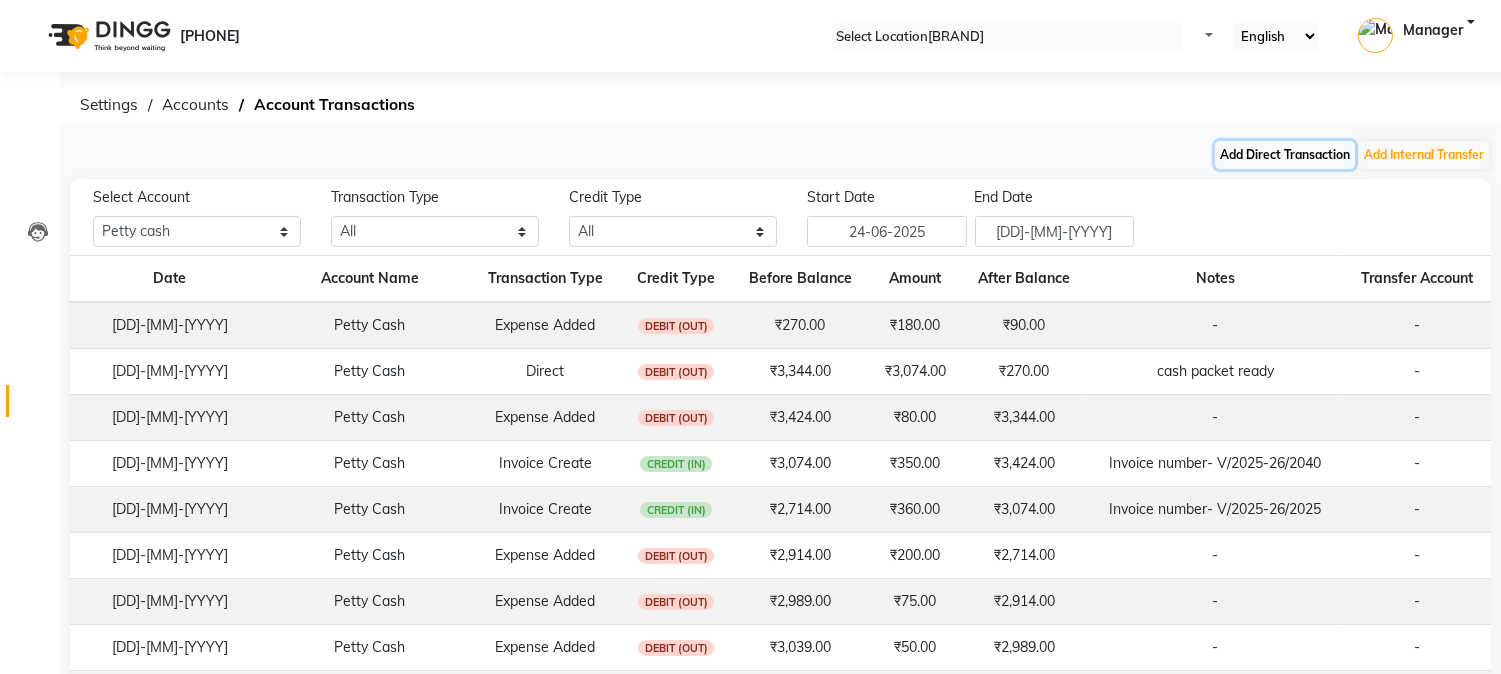 click on "Add Direct Transaction" at bounding box center [1285, 155] 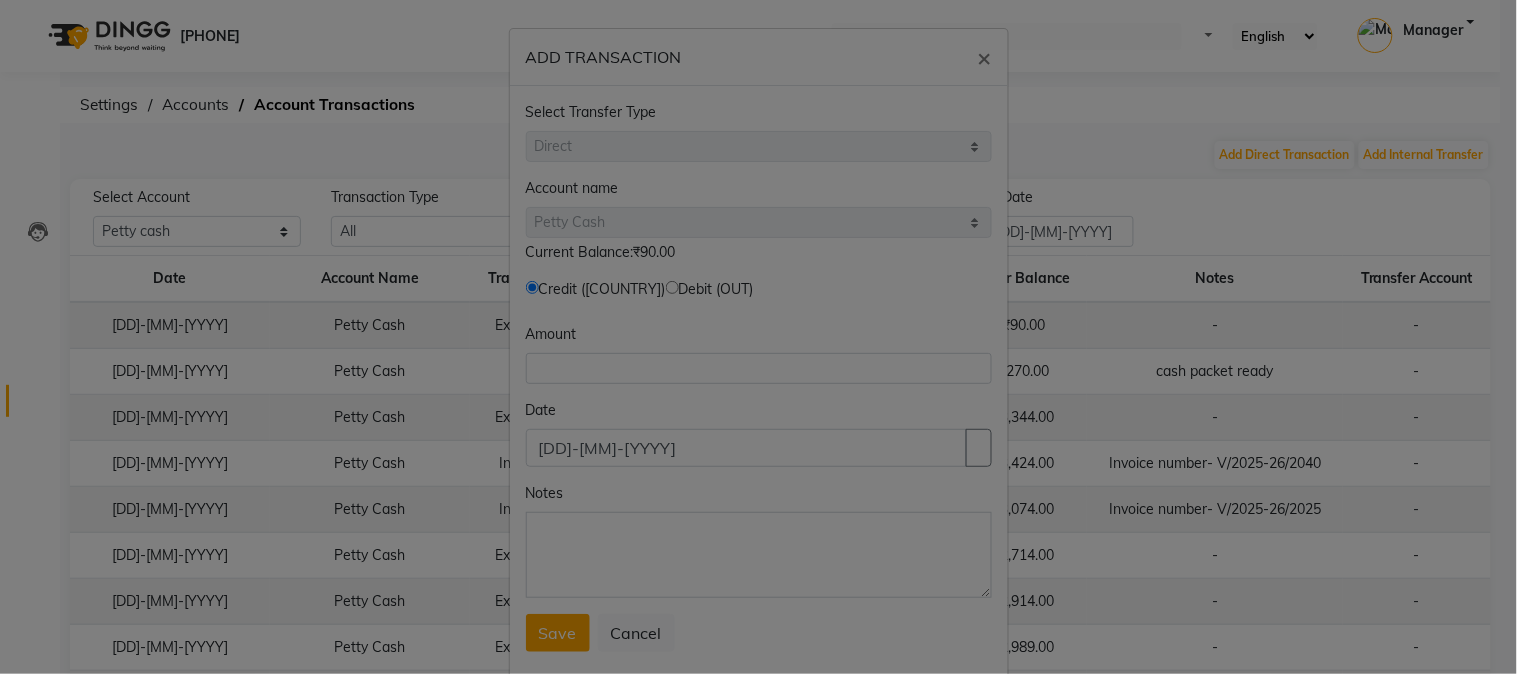 drag, startPoint x: 604, startPoint y: 291, endPoint x: 605, endPoint y: 302, distance: 11.045361 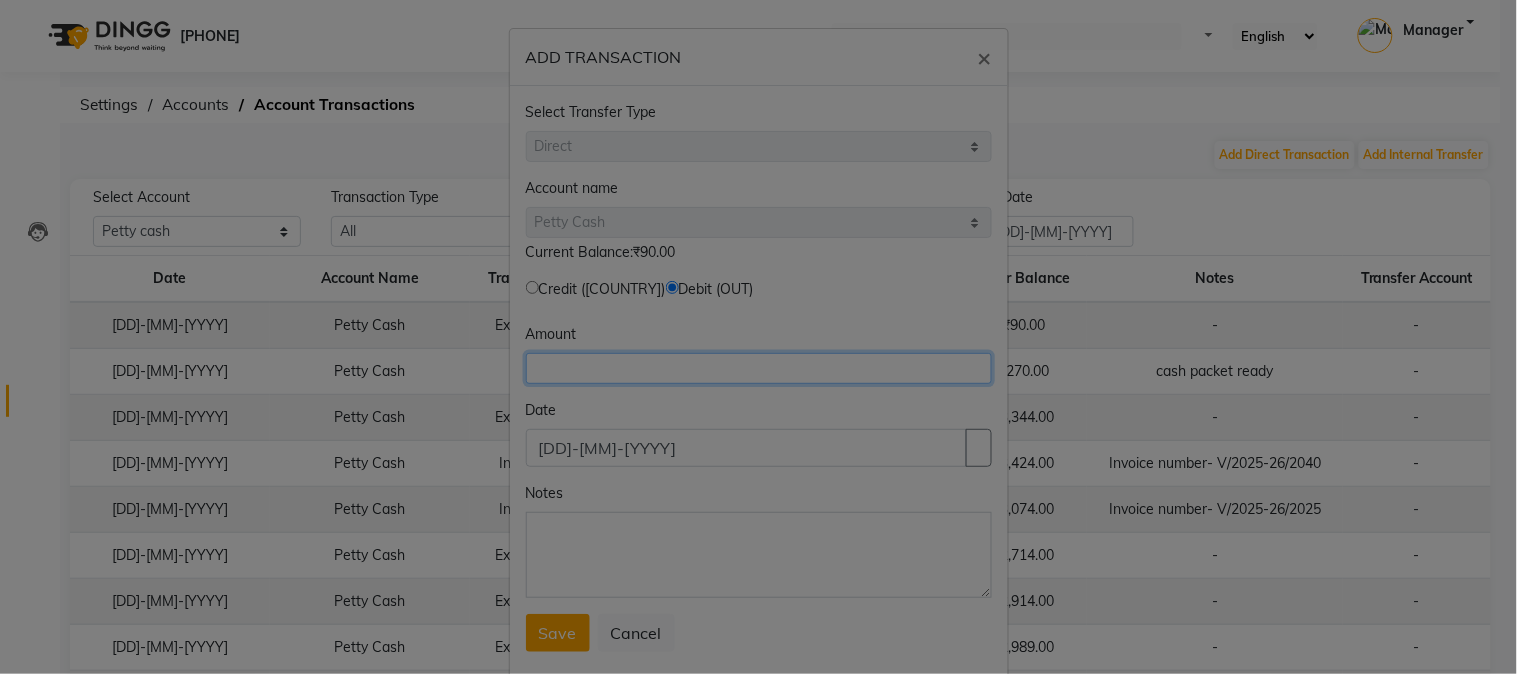 click at bounding box center [759, 368] 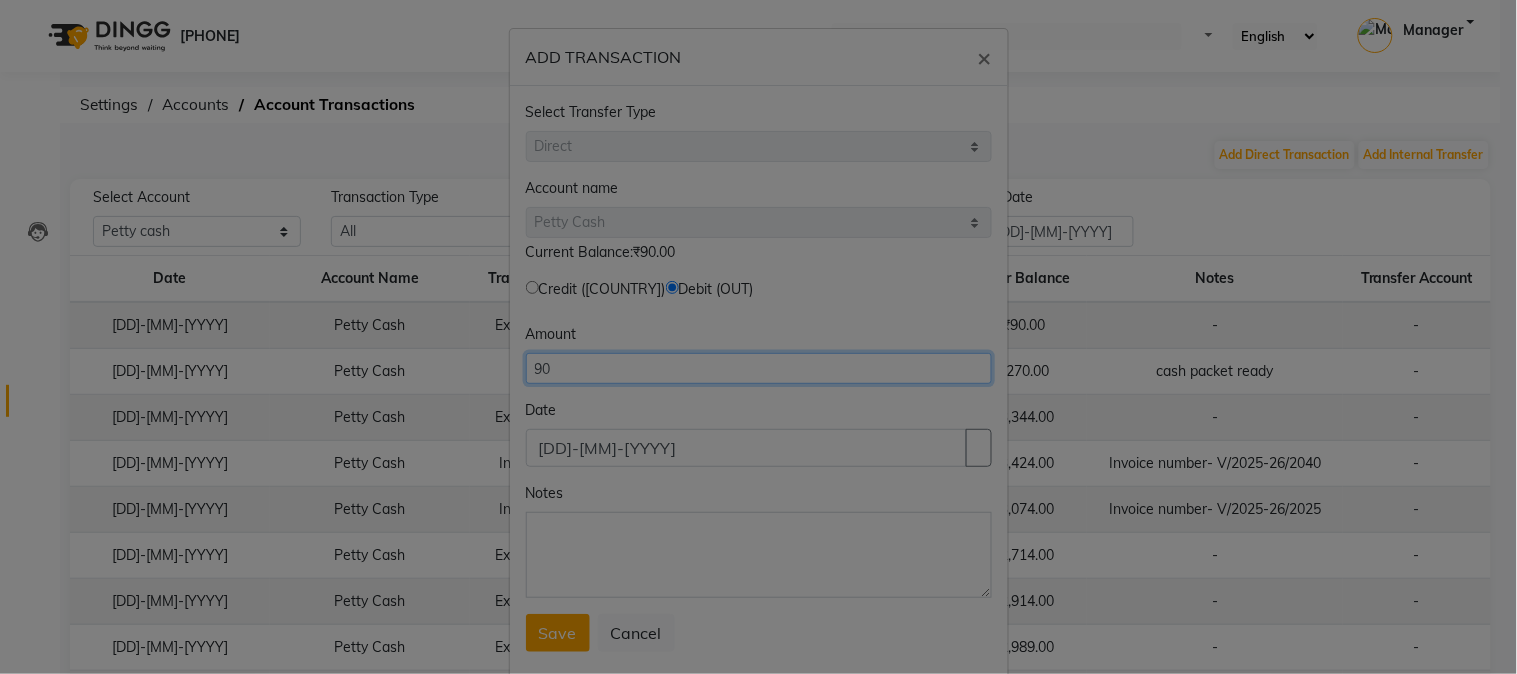 type on "90" 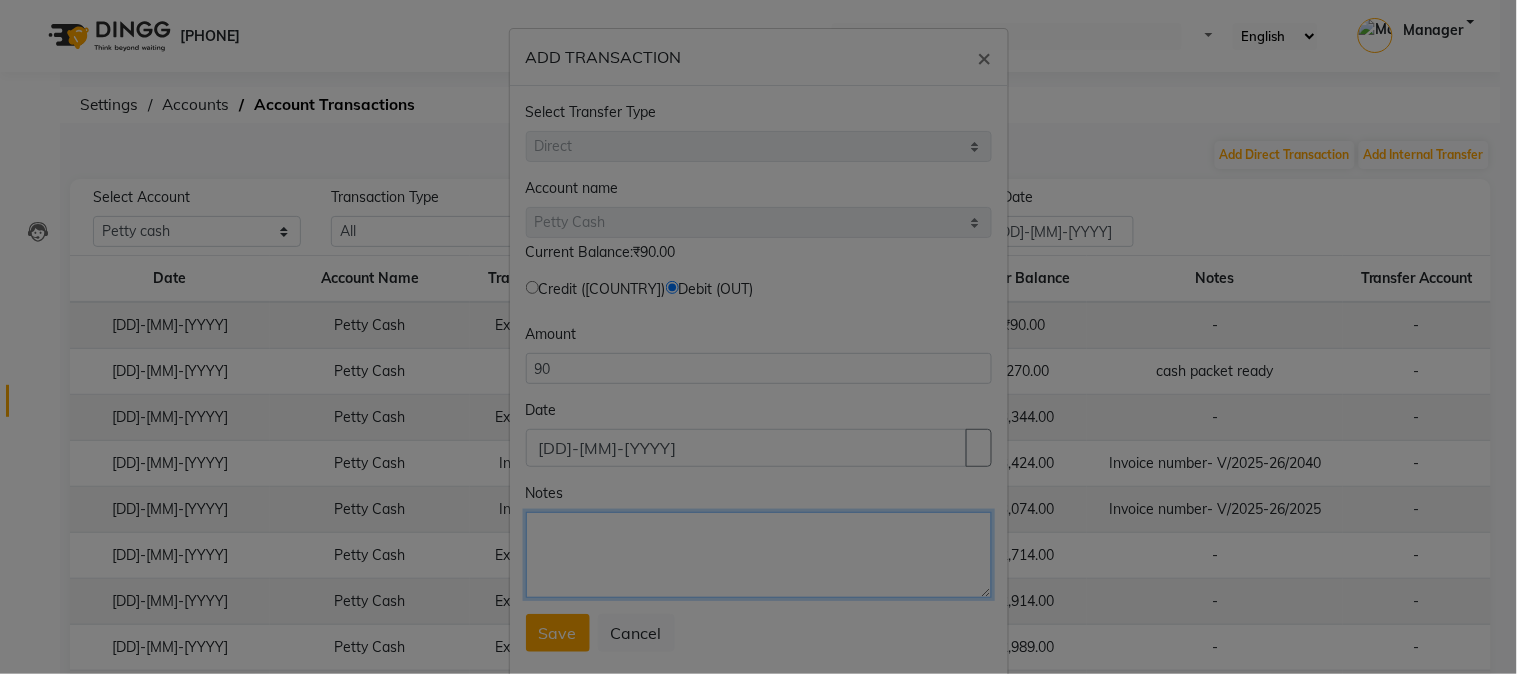 click on "Notes" at bounding box center (759, 555) 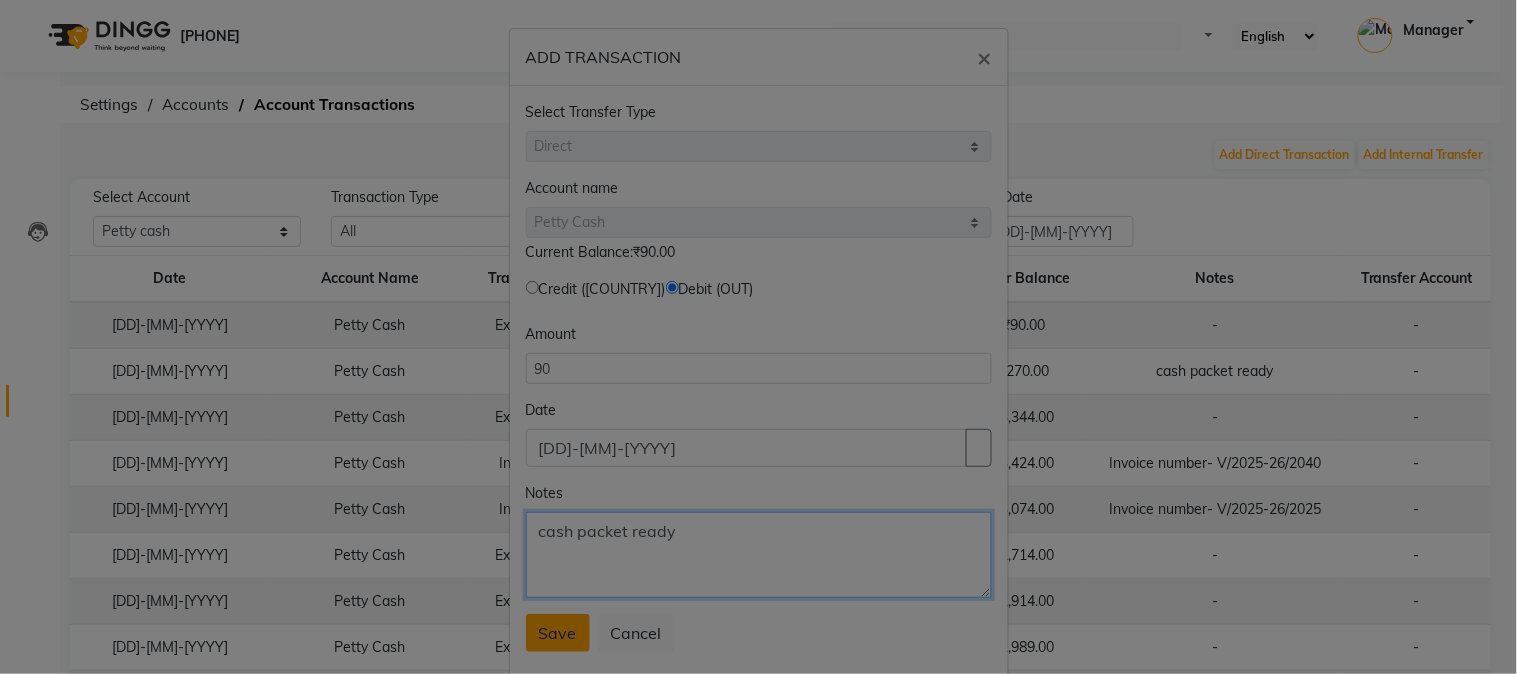 type on "cash packet ready" 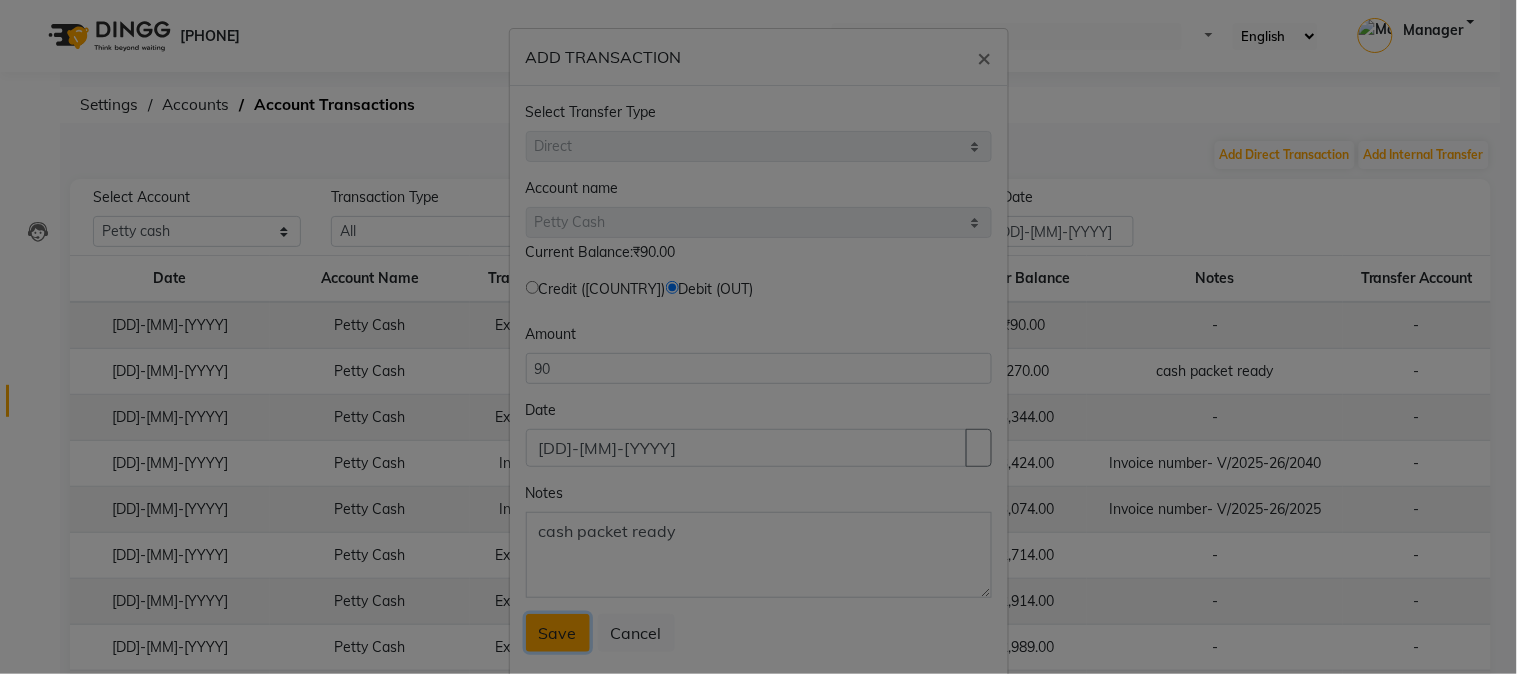 click on "Save" at bounding box center (558, 633) 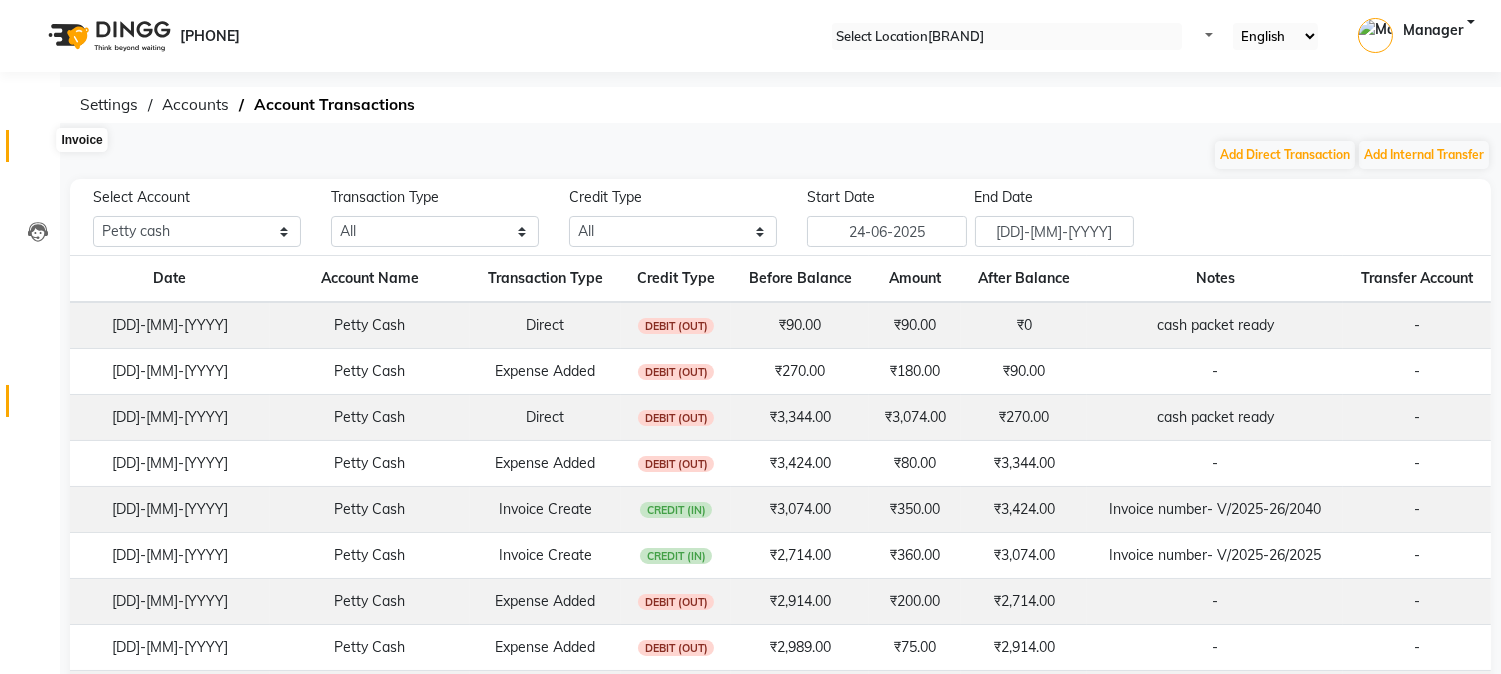 click at bounding box center [37, 151] 